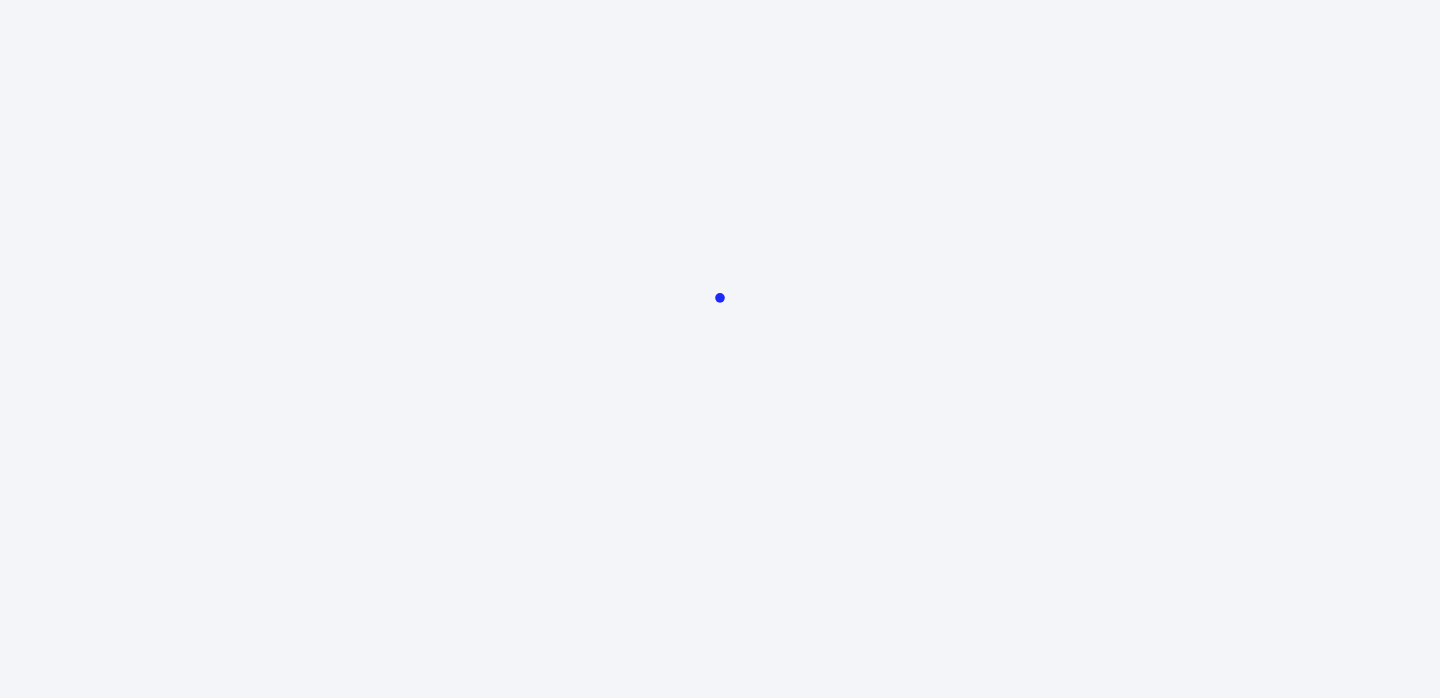 scroll, scrollTop: 0, scrollLeft: 0, axis: both 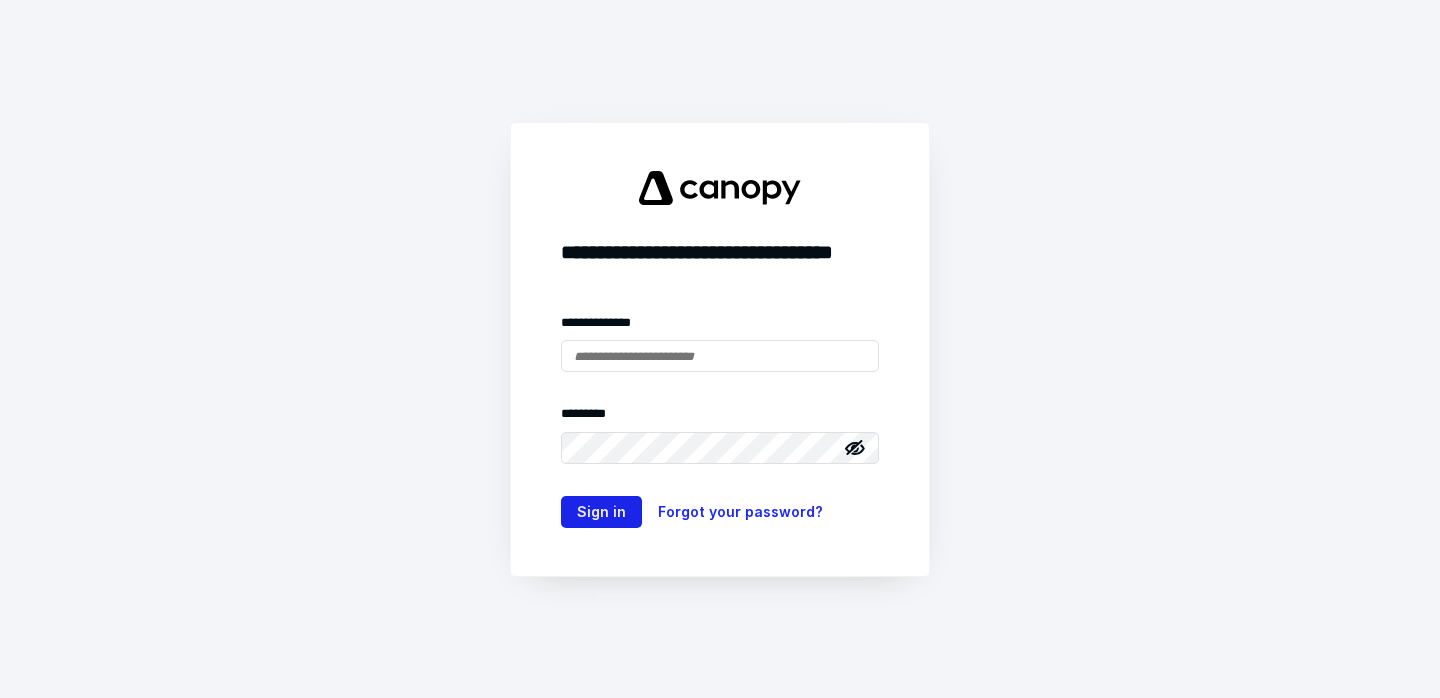 type on "**********" 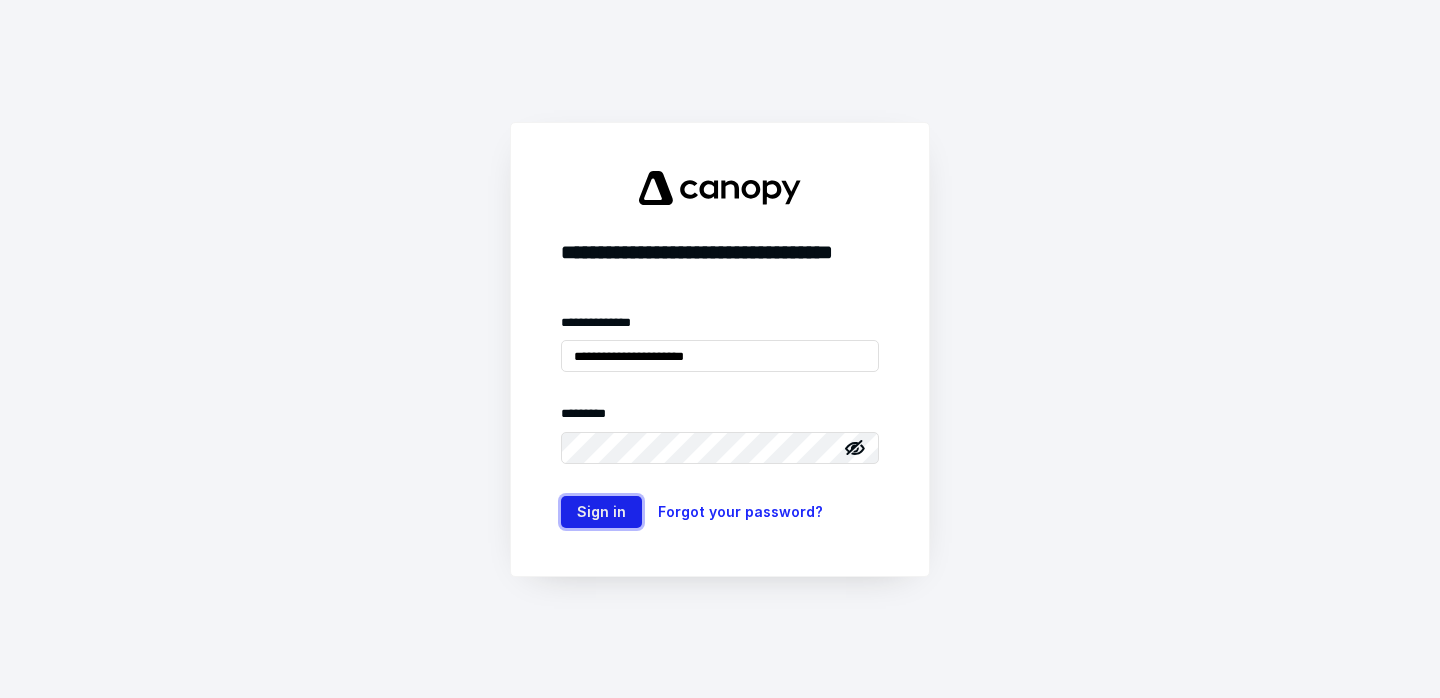 click on "Sign in" at bounding box center [601, 512] 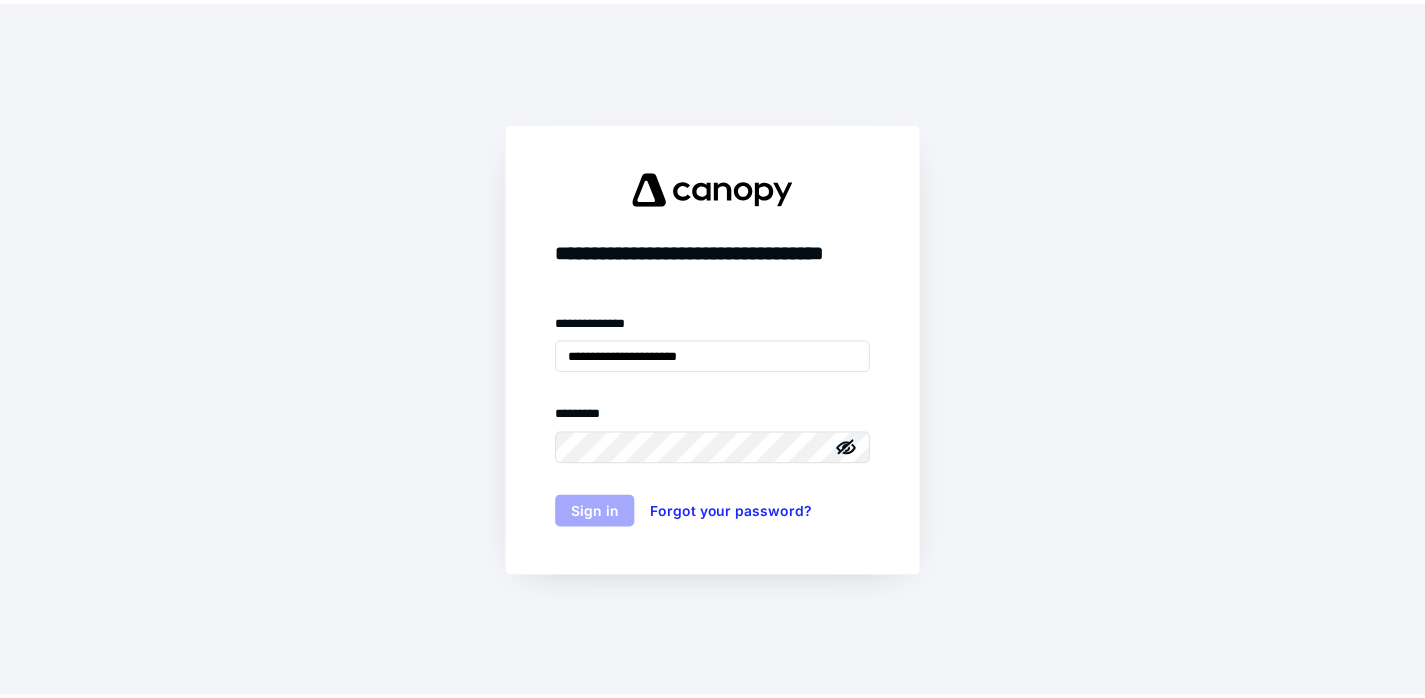 scroll, scrollTop: 0, scrollLeft: 0, axis: both 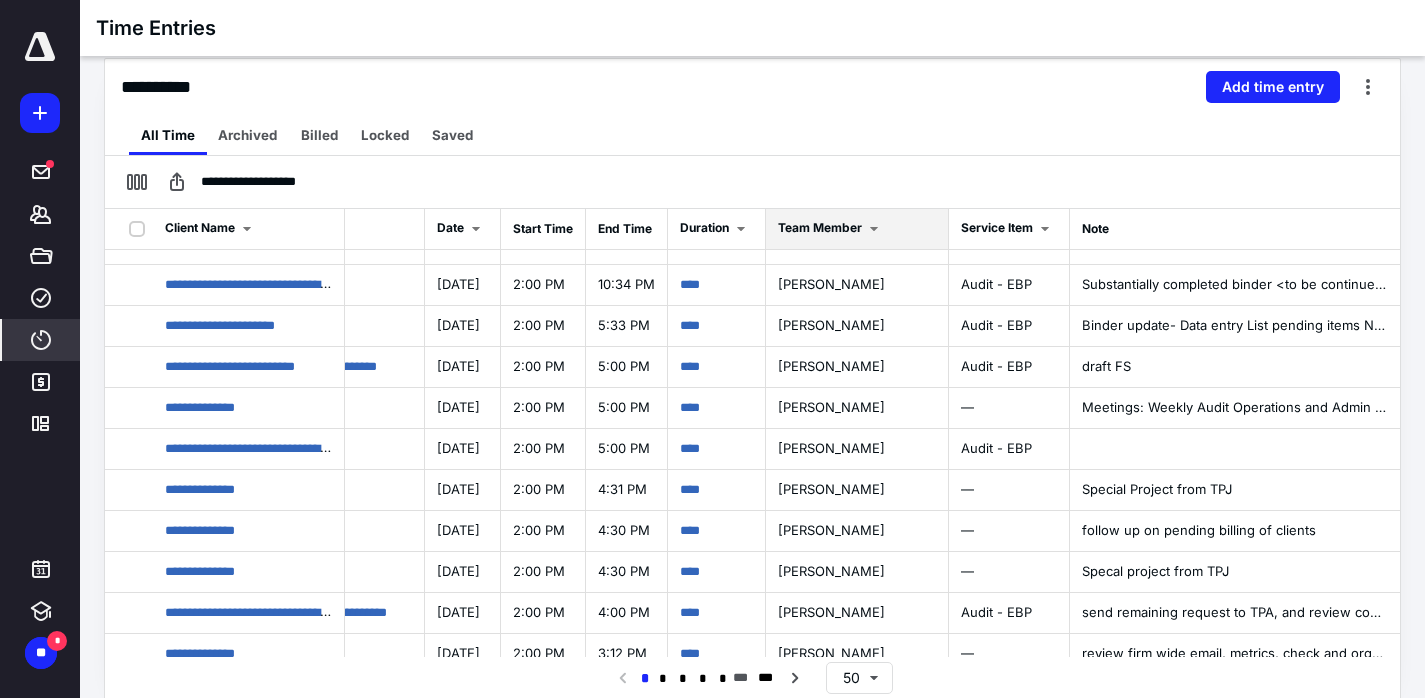 click on "Team Member" at bounding box center [857, 229] 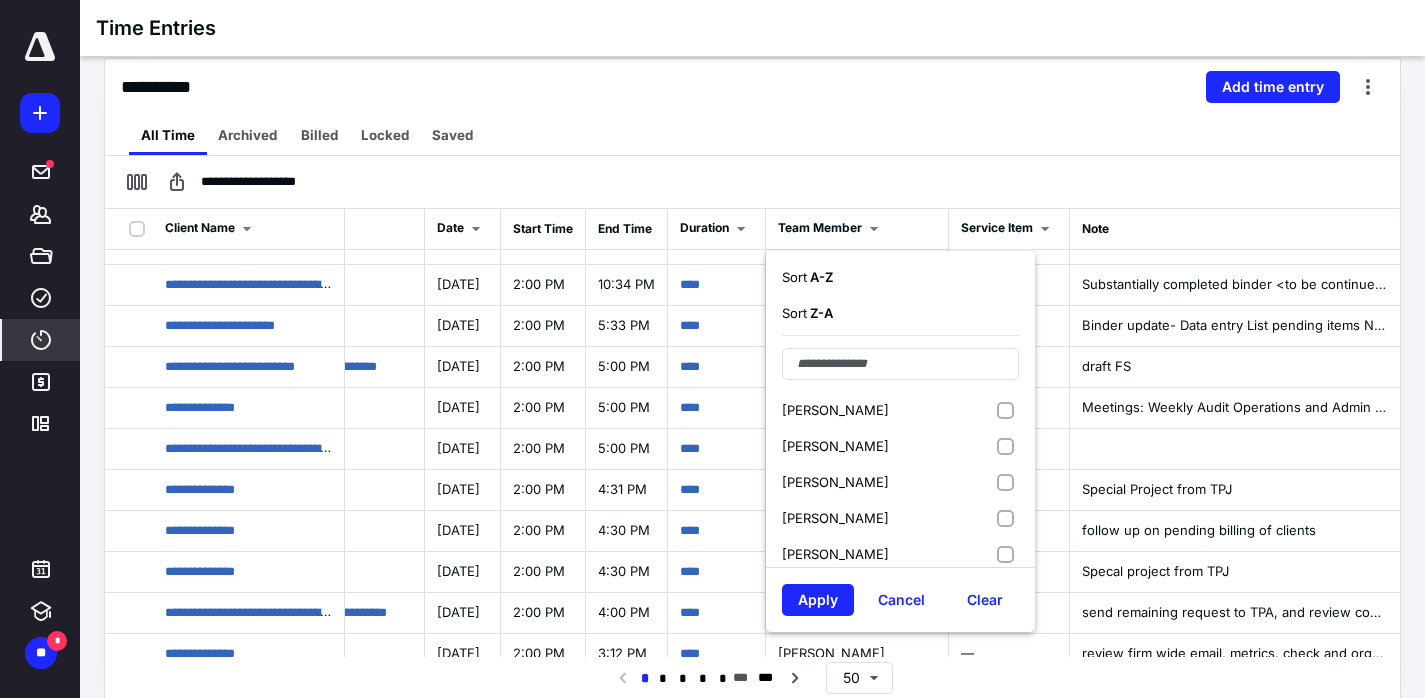 click on "**********" at bounding box center [752, 87] 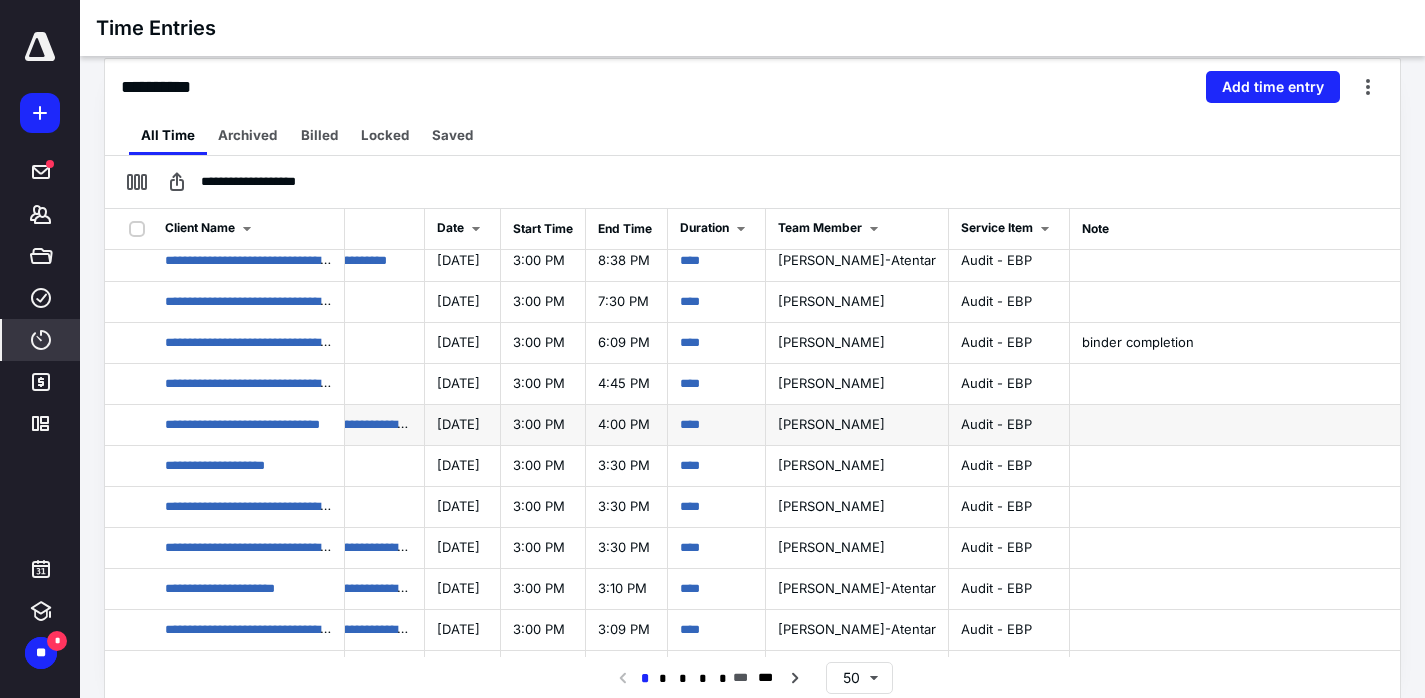 scroll, scrollTop: 0, scrollLeft: 641, axis: horizontal 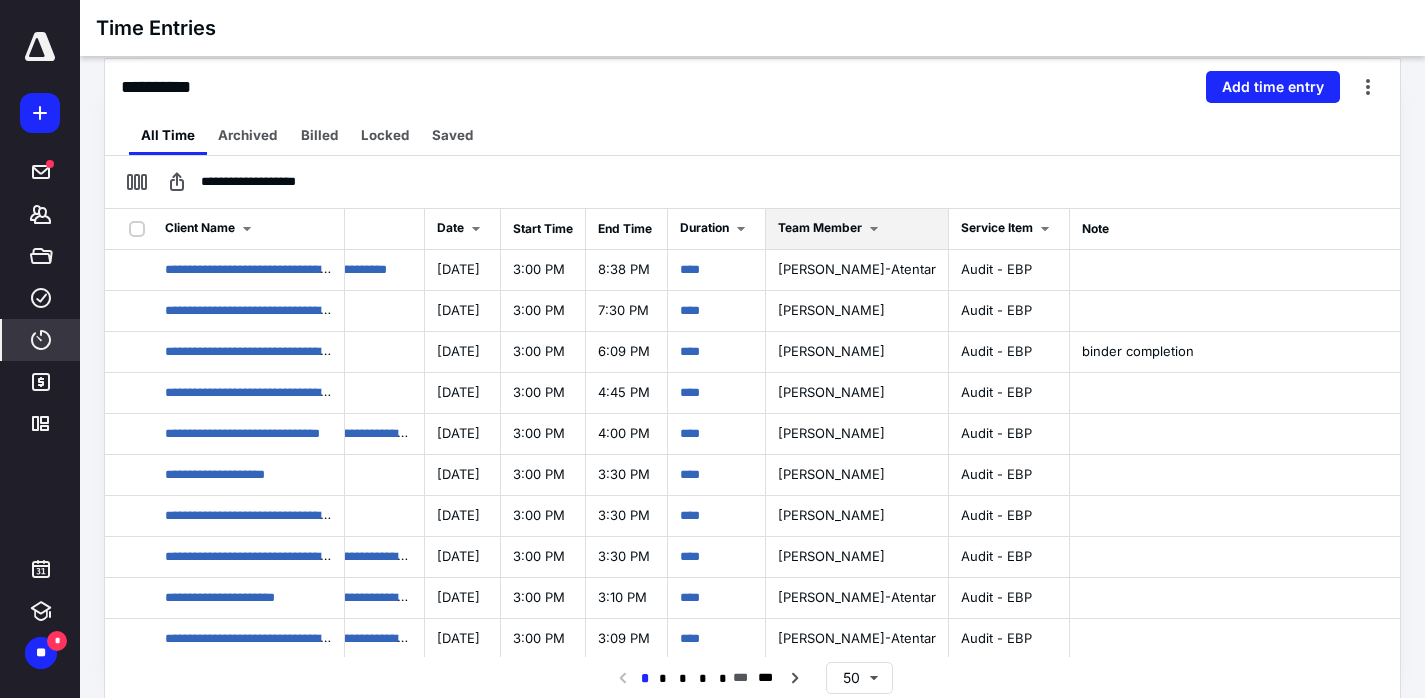 click at bounding box center [874, 229] 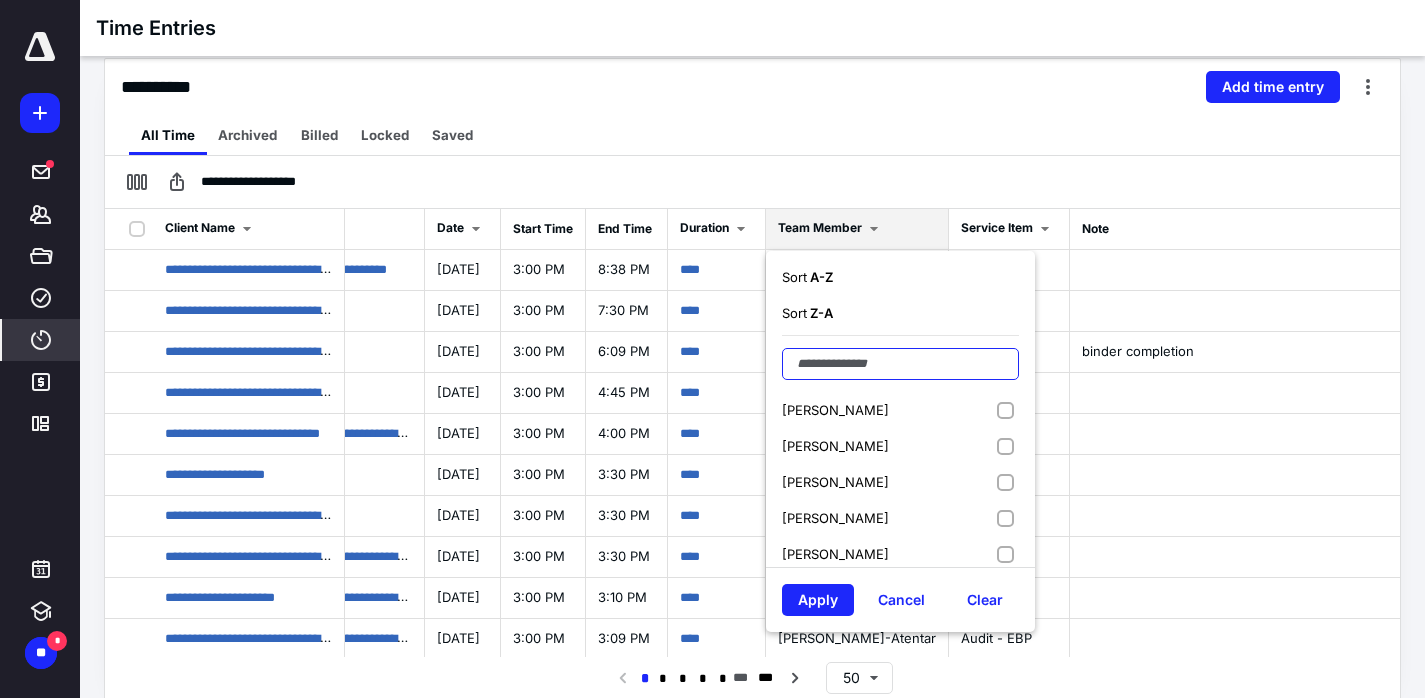 click at bounding box center [900, 364] 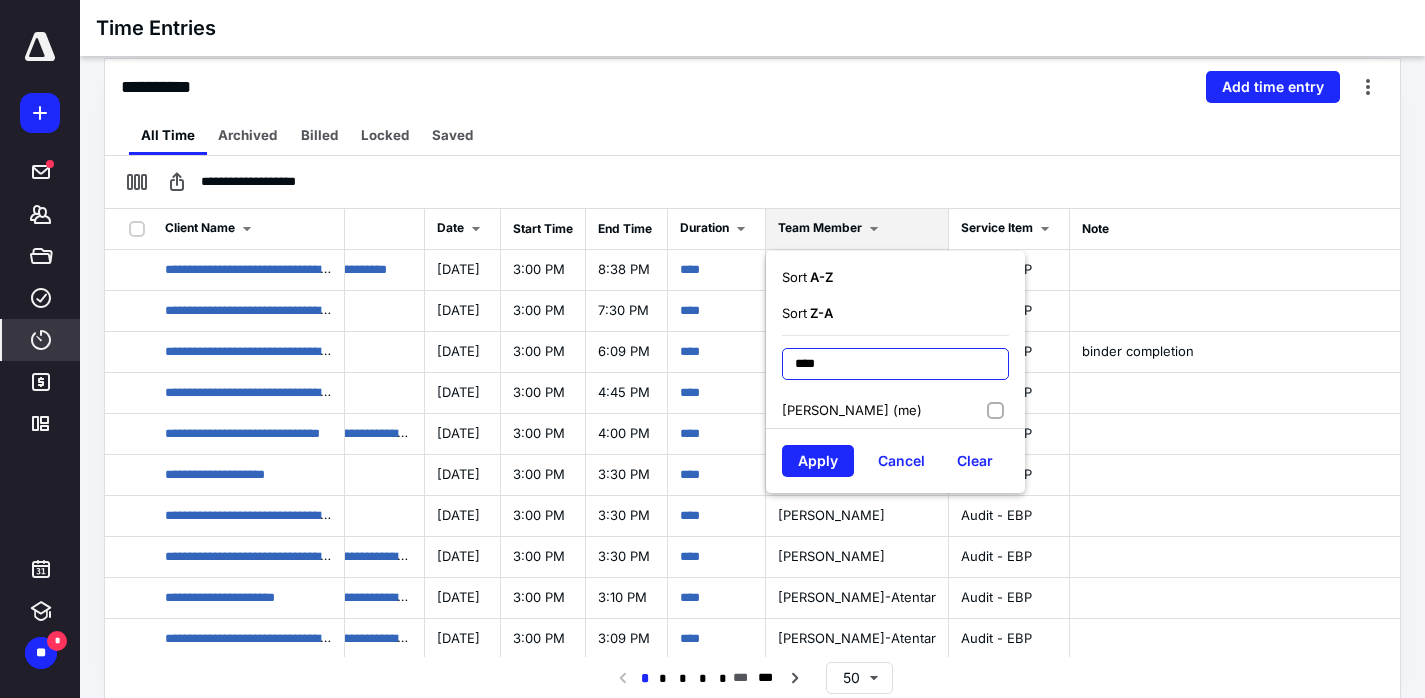 type on "****" 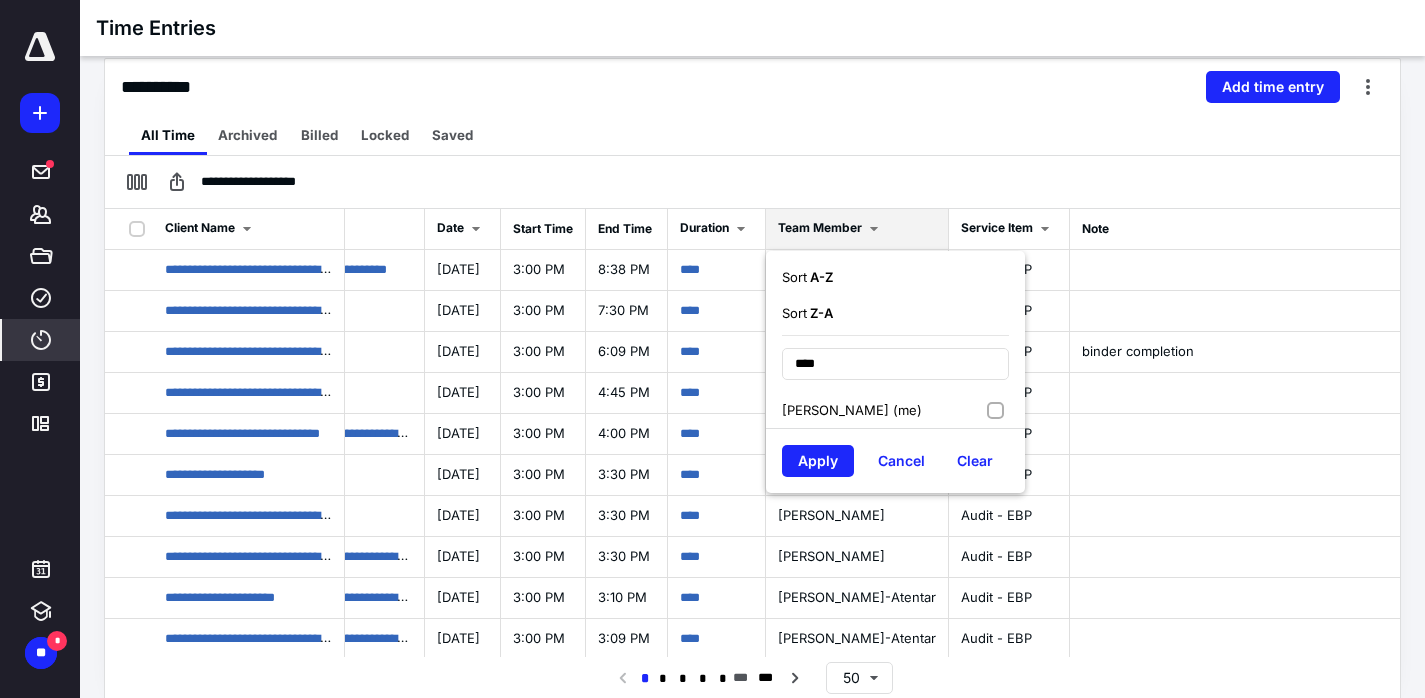 click on "[PERSON_NAME] (me)" at bounding box center [852, 410] 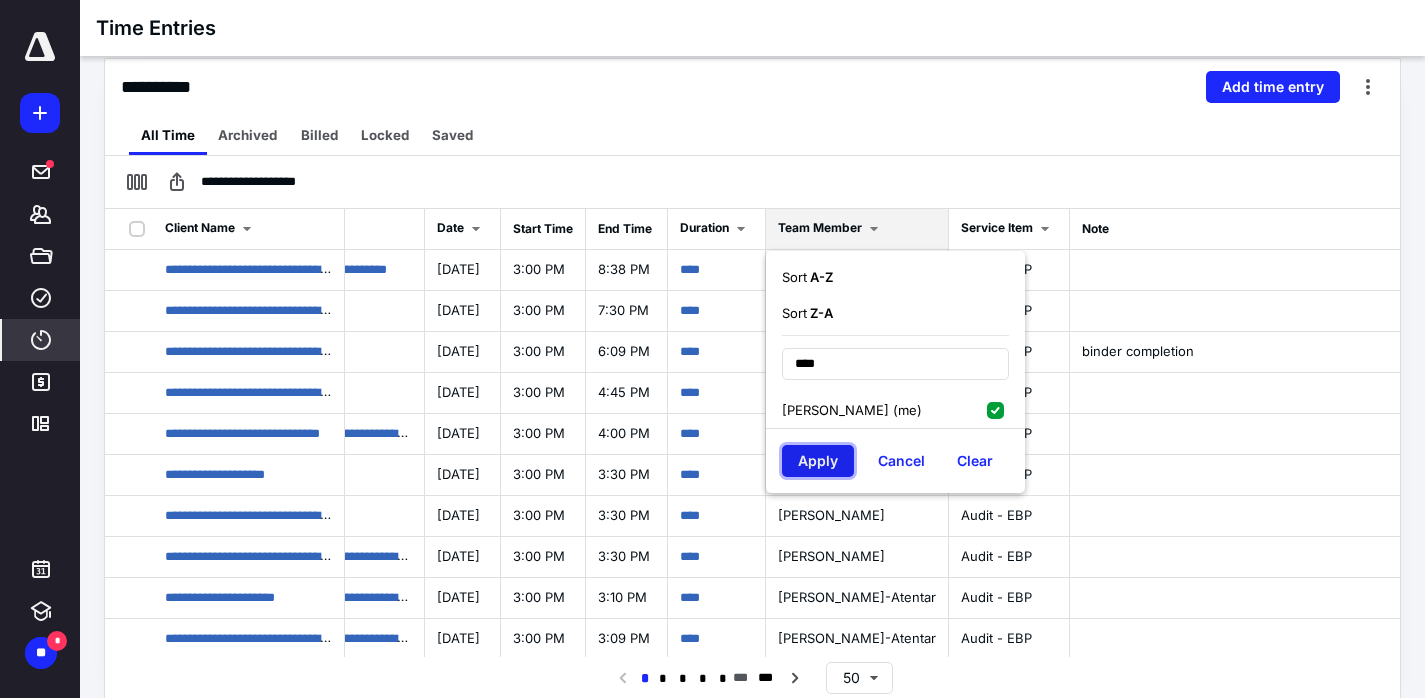 click on "Apply" at bounding box center [818, 461] 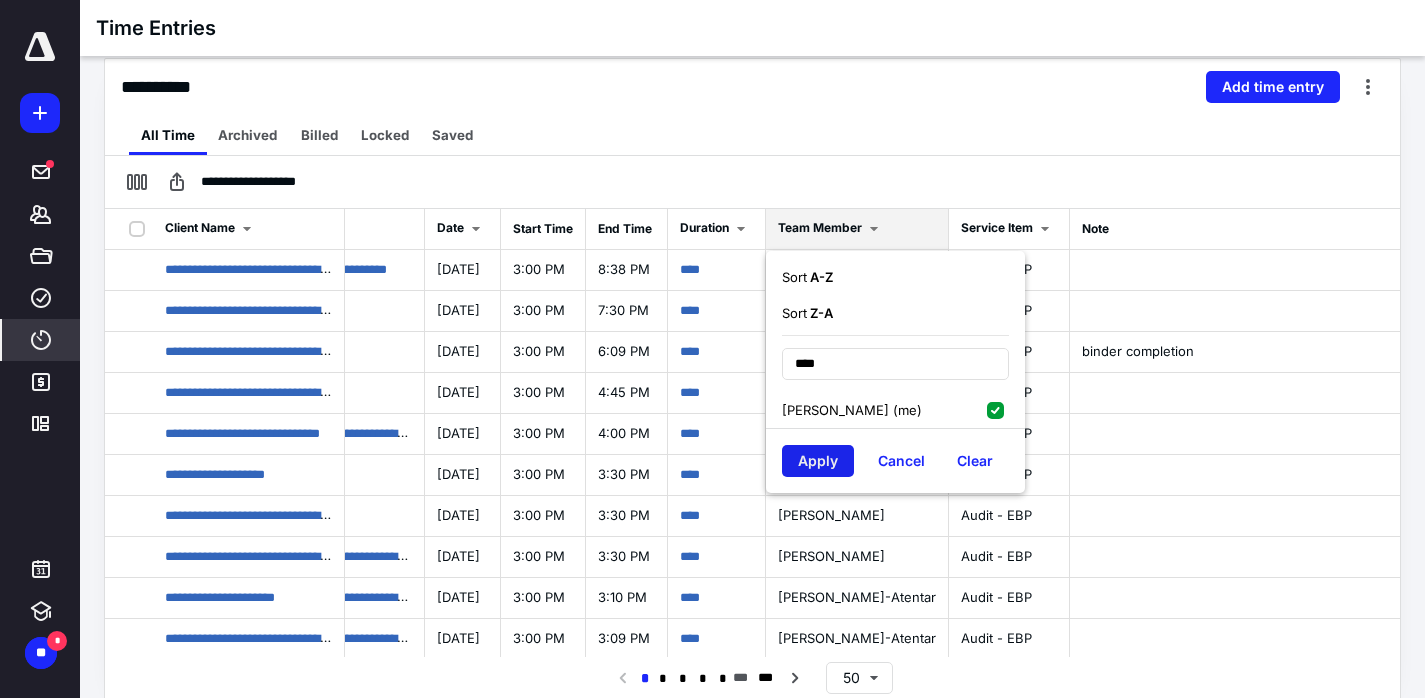 scroll, scrollTop: 0, scrollLeft: 40, axis: horizontal 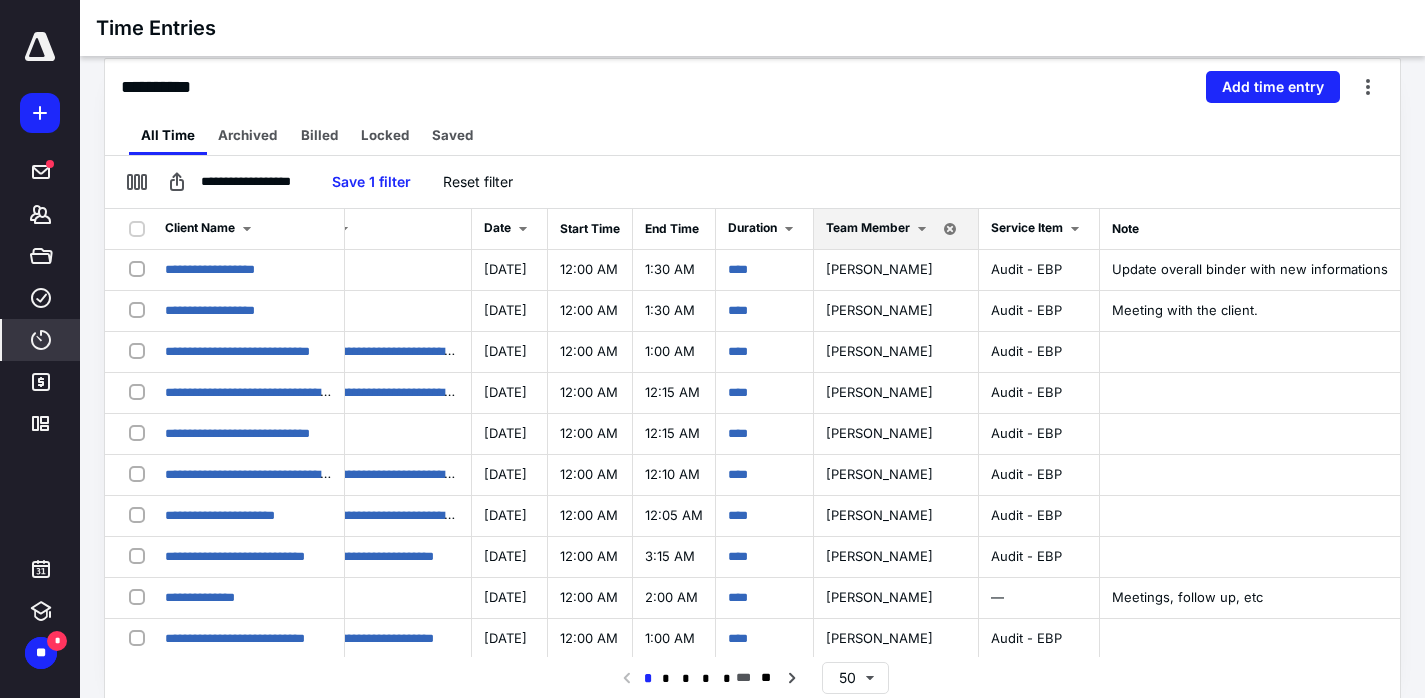 click on "All Time Archived Billed Locked Saved" at bounding box center (752, 135) 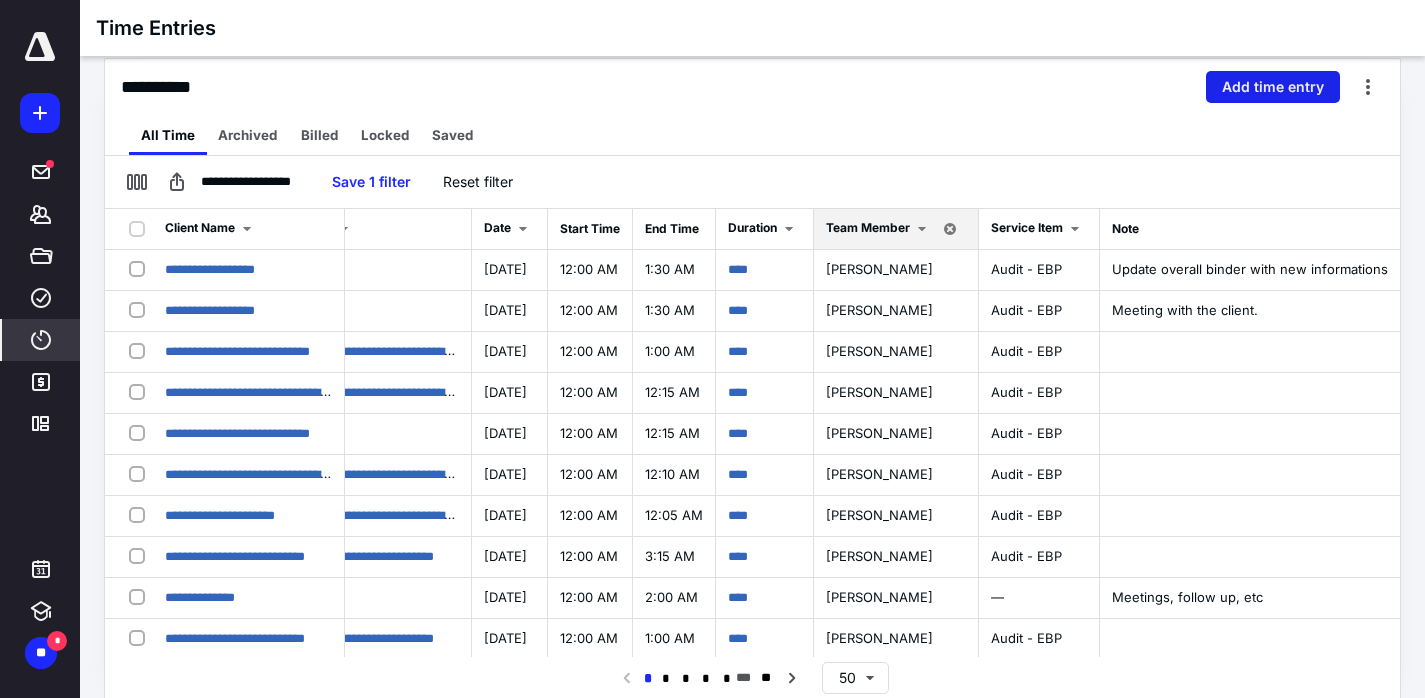 click on "Add time entry" at bounding box center (1273, 87) 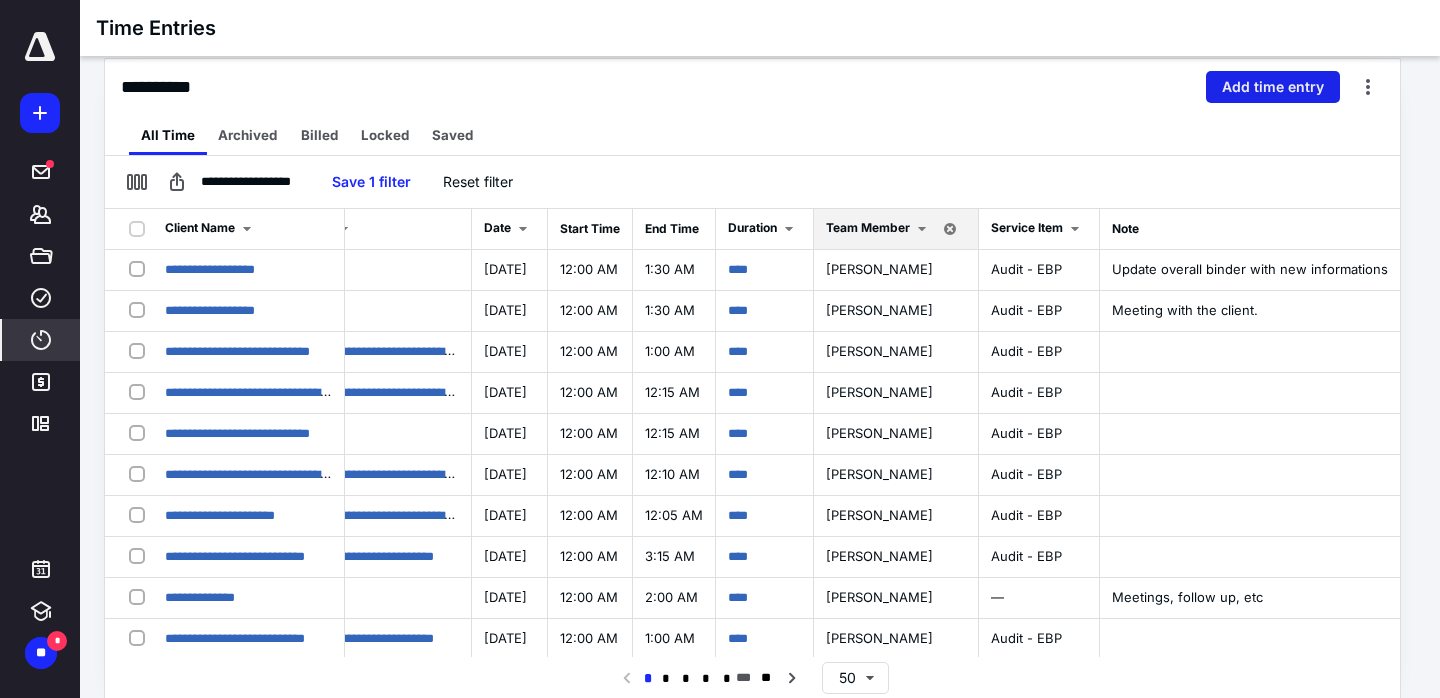 scroll, scrollTop: 0, scrollLeft: 598, axis: horizontal 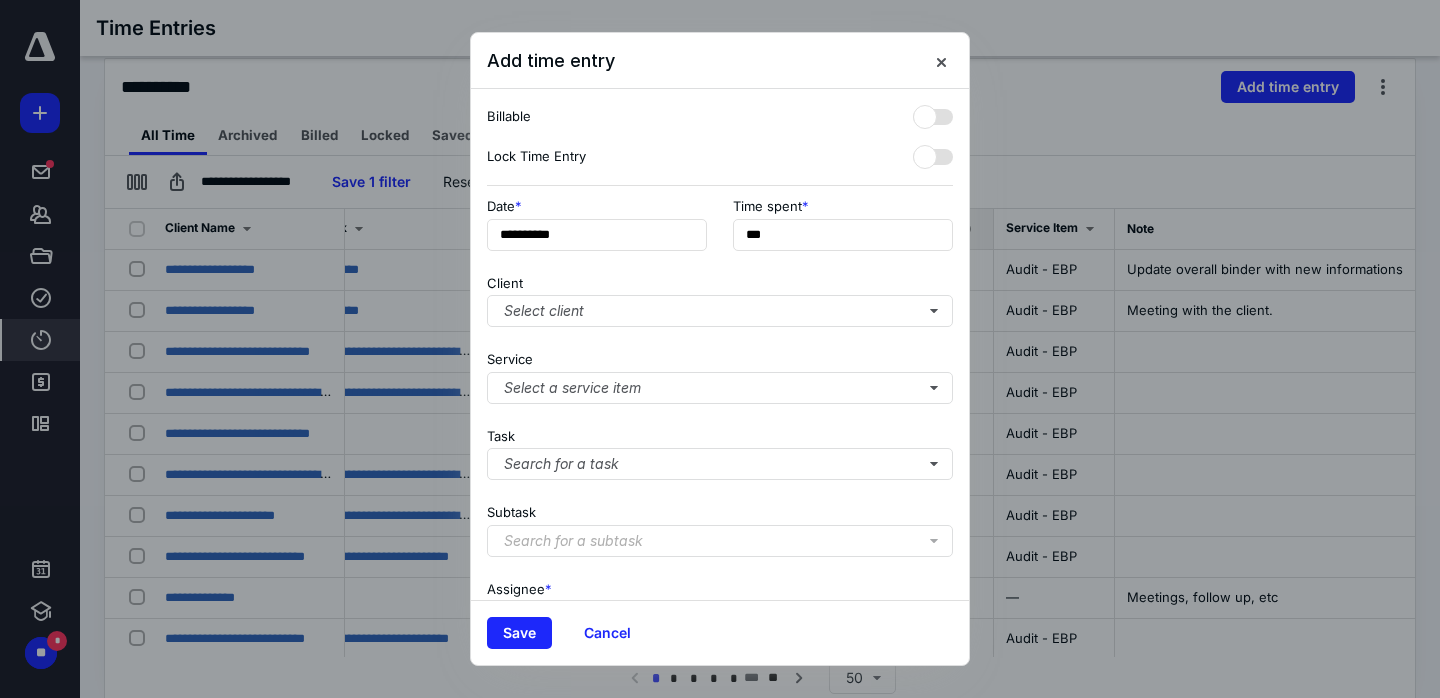 drag, startPoint x: 954, startPoint y: 60, endPoint x: 940, endPoint y: 100, distance: 42.379242 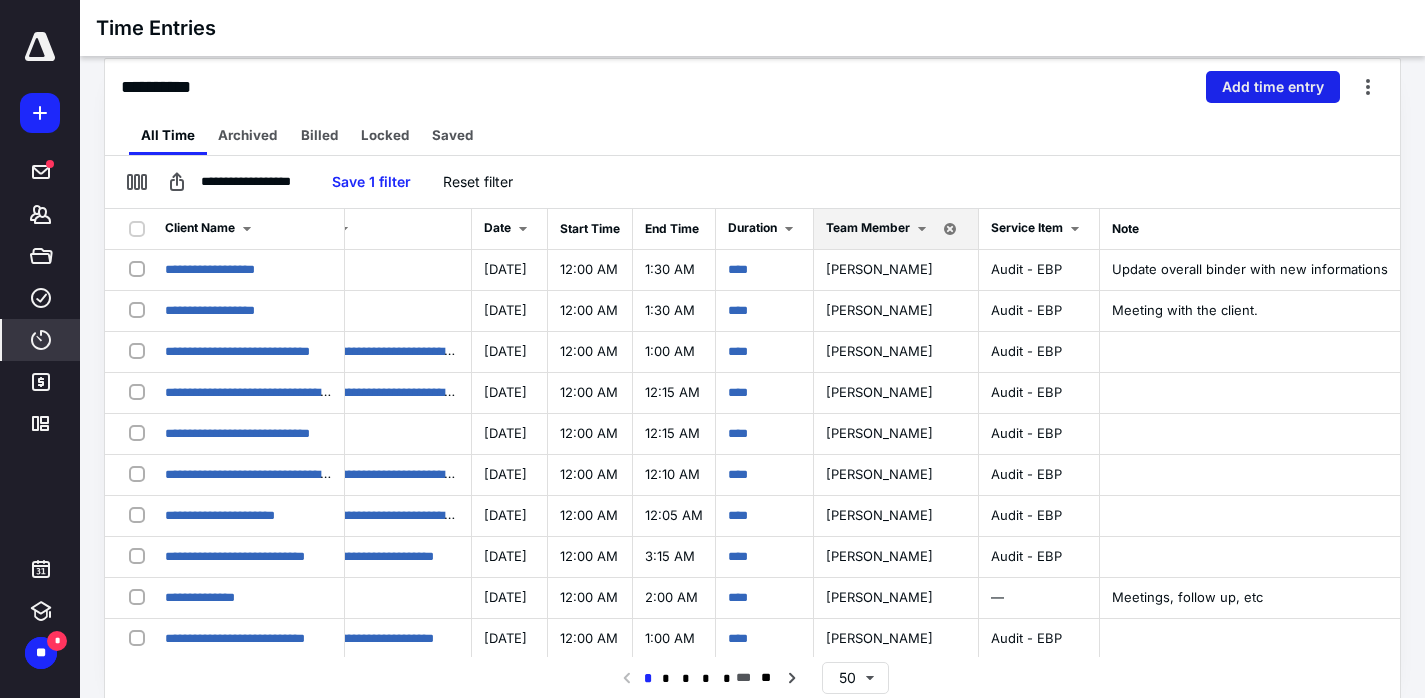 click on "Add time entry" at bounding box center (1273, 87) 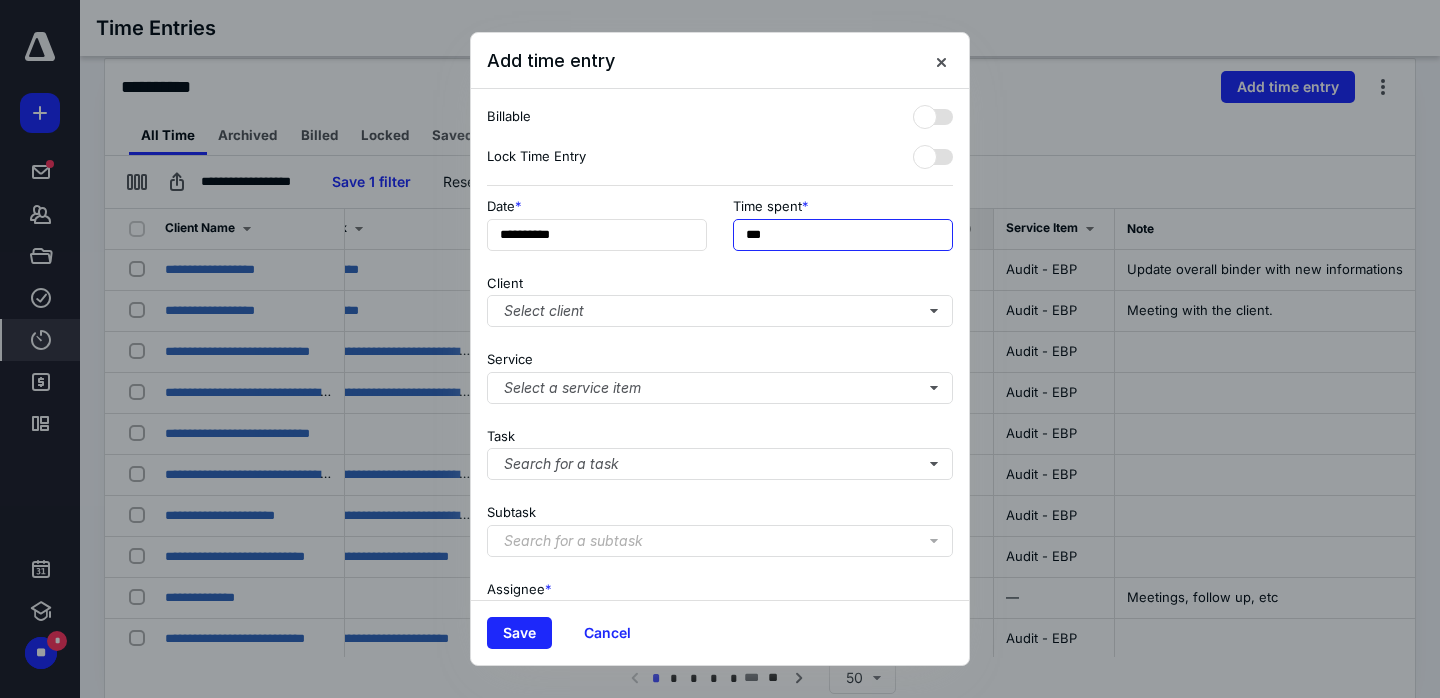 drag, startPoint x: 746, startPoint y: 227, endPoint x: 846, endPoint y: 236, distance: 100.40418 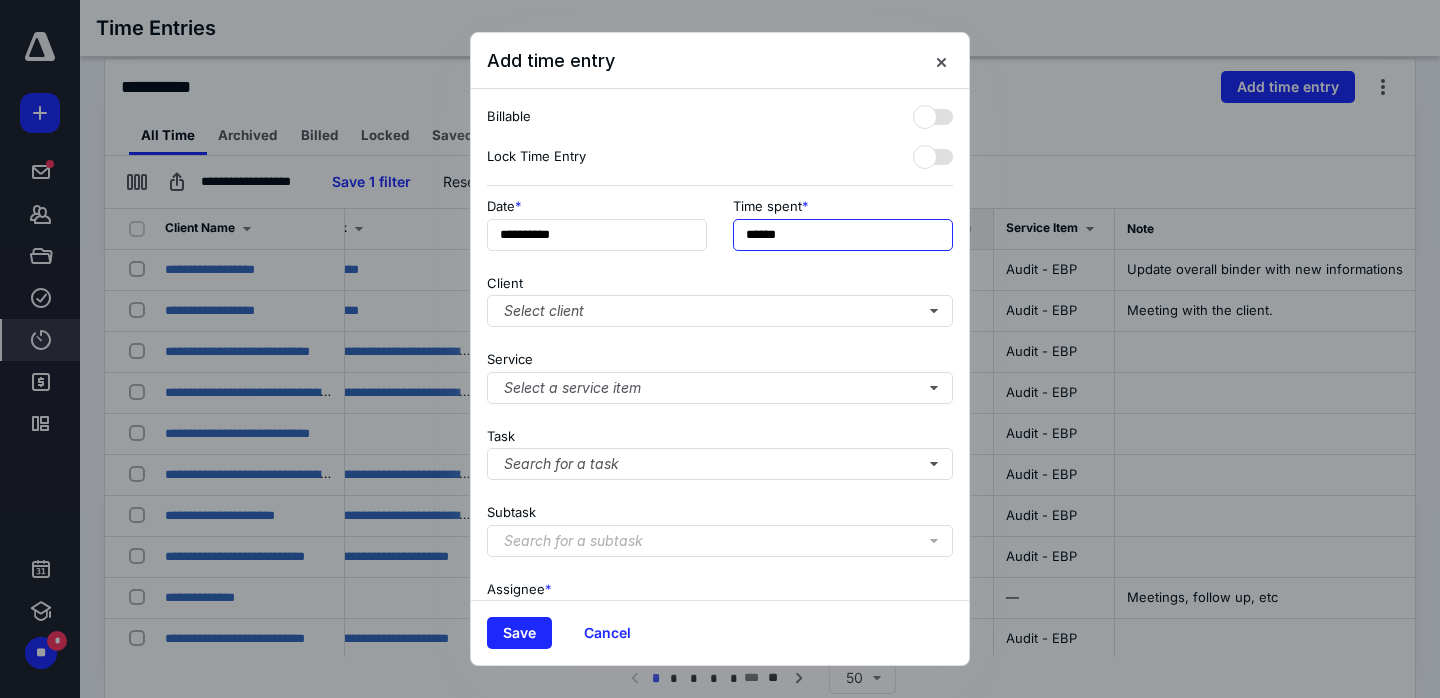 type on "******" 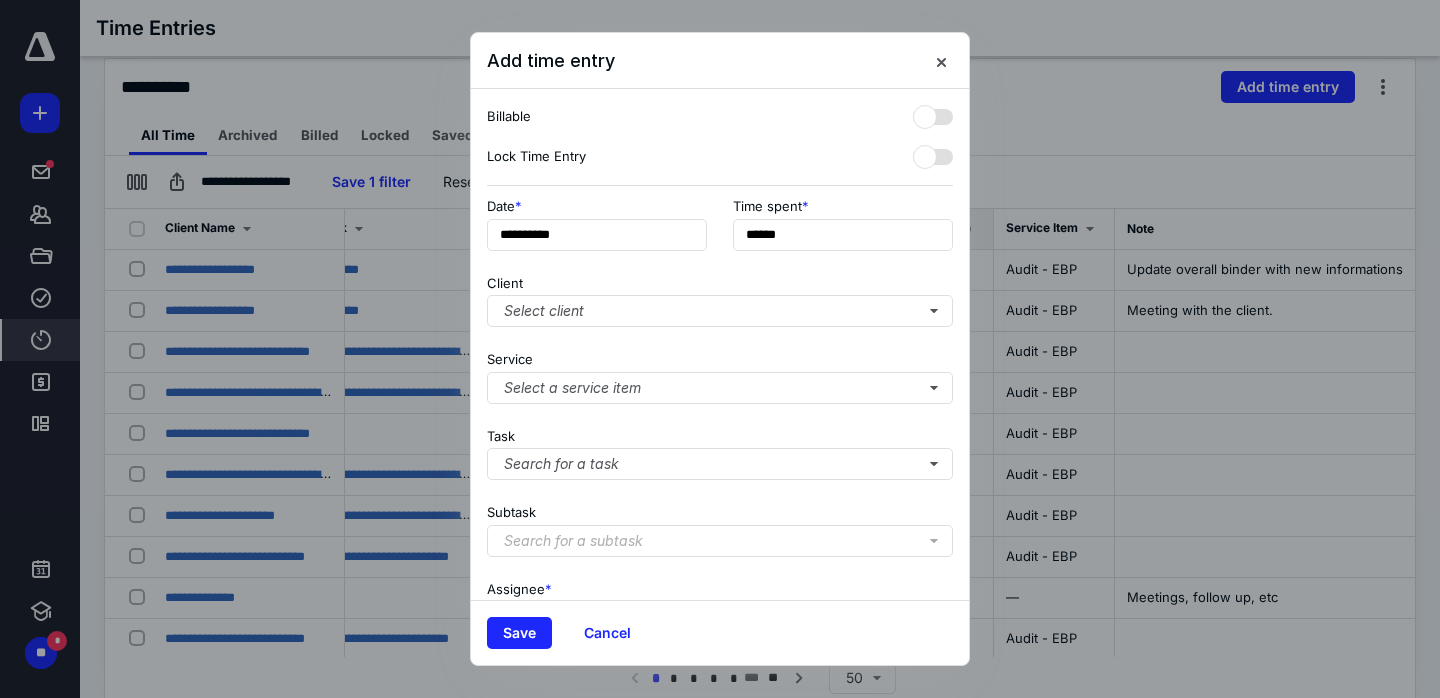 click on "Date *" at bounding box center [597, 206] 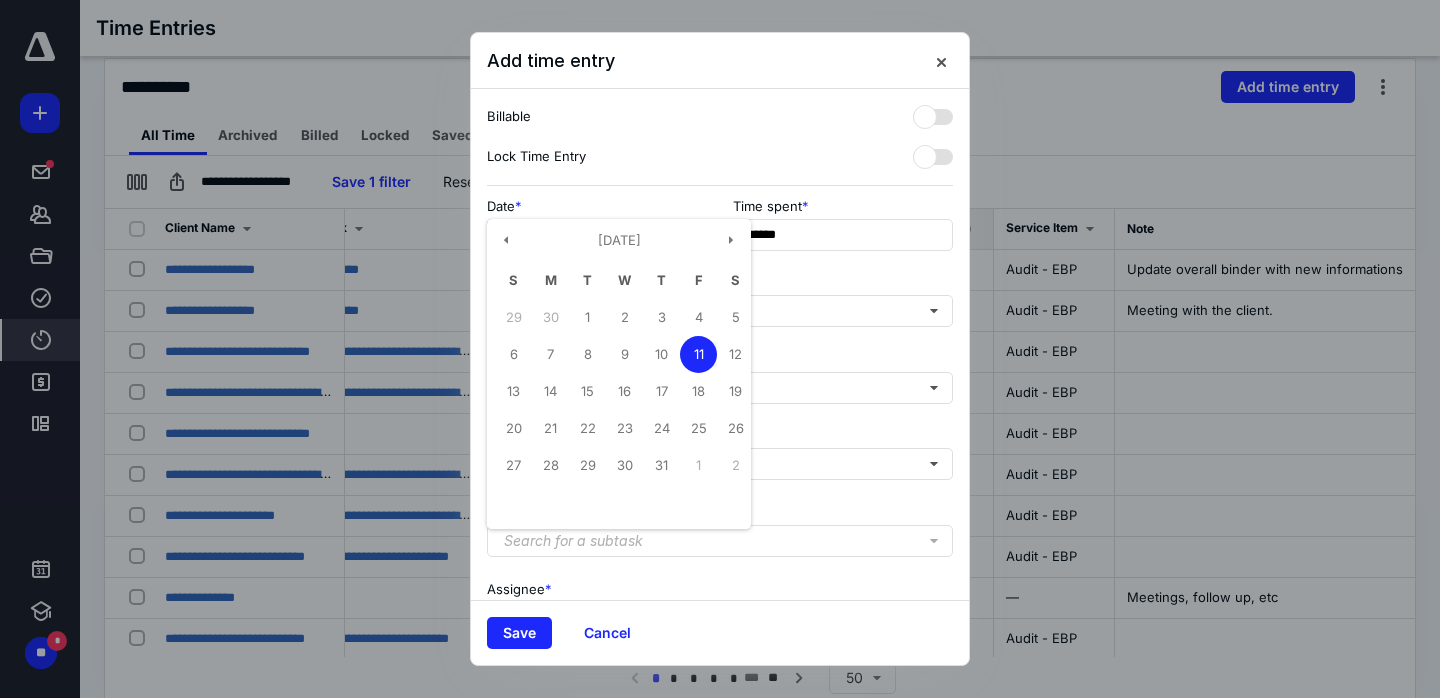 click on "**********" at bounding box center [597, 235] 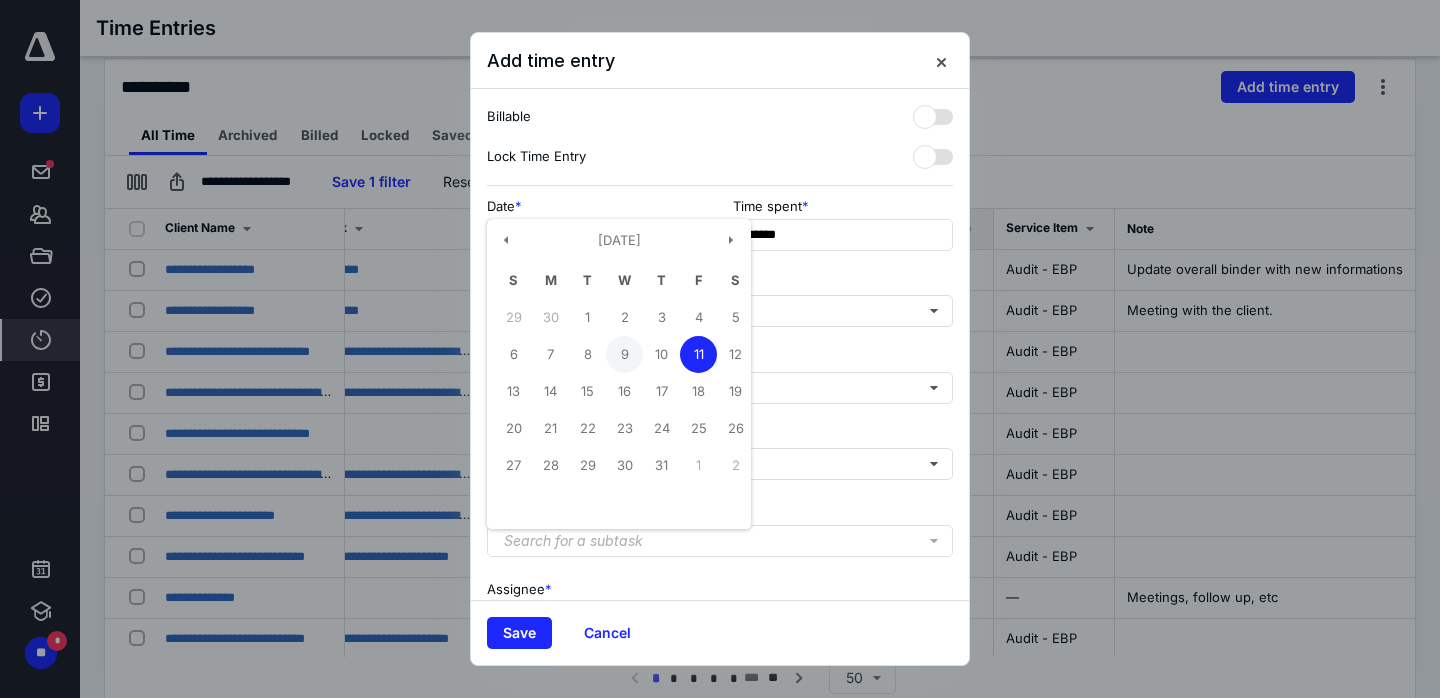 click on "9" at bounding box center (624, 354) 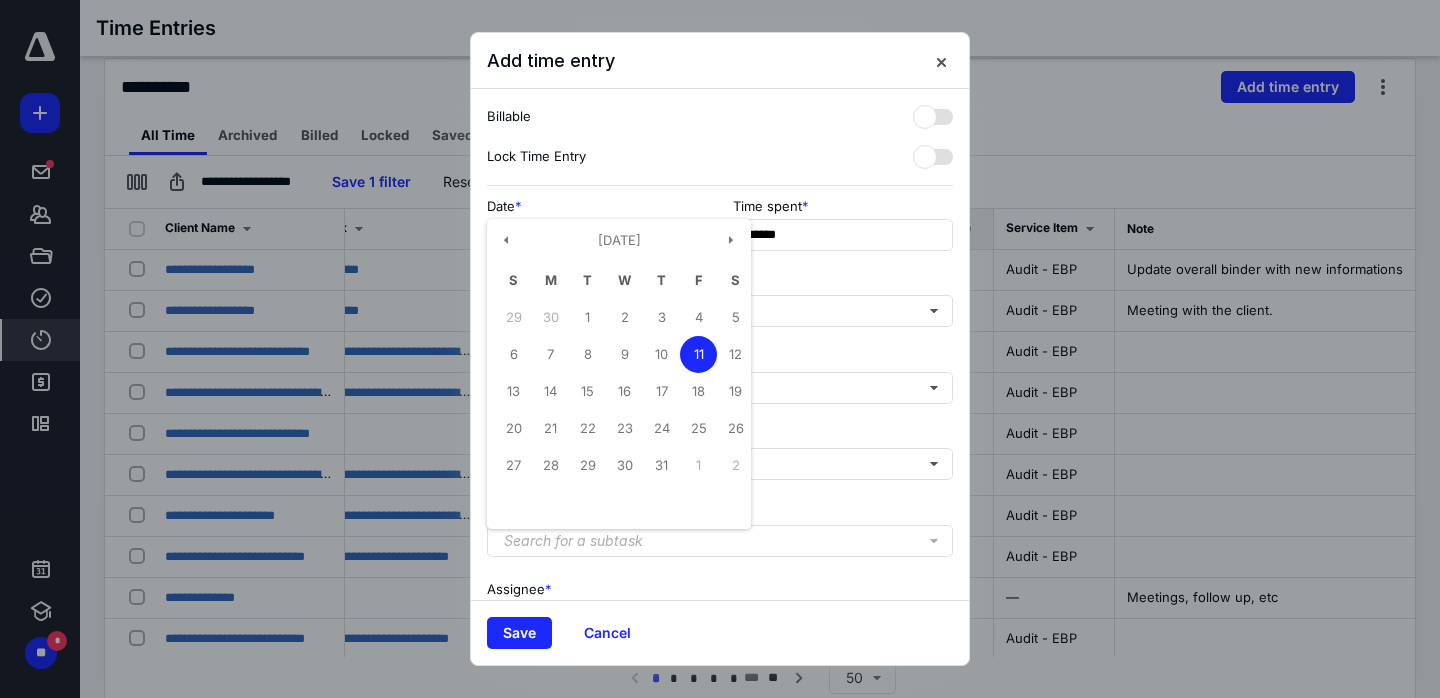 type on "**********" 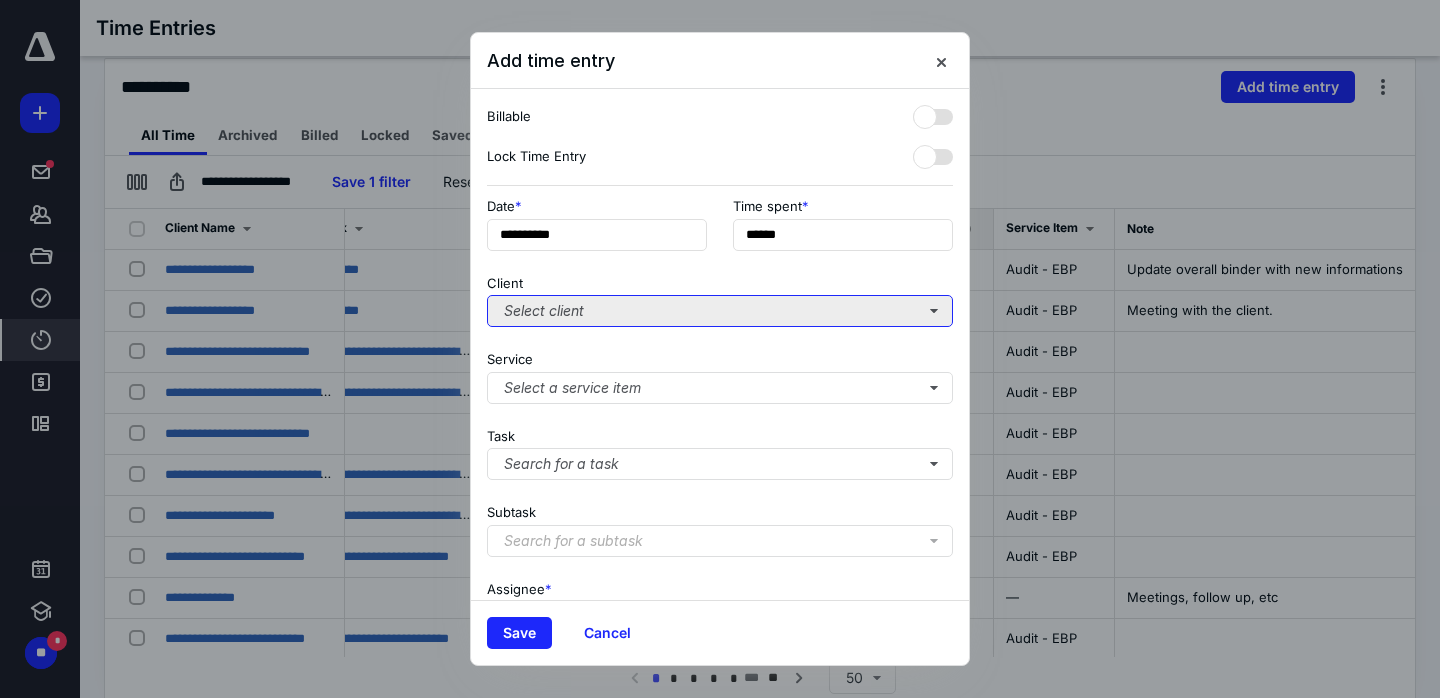 click on "Select client" at bounding box center (720, 311) 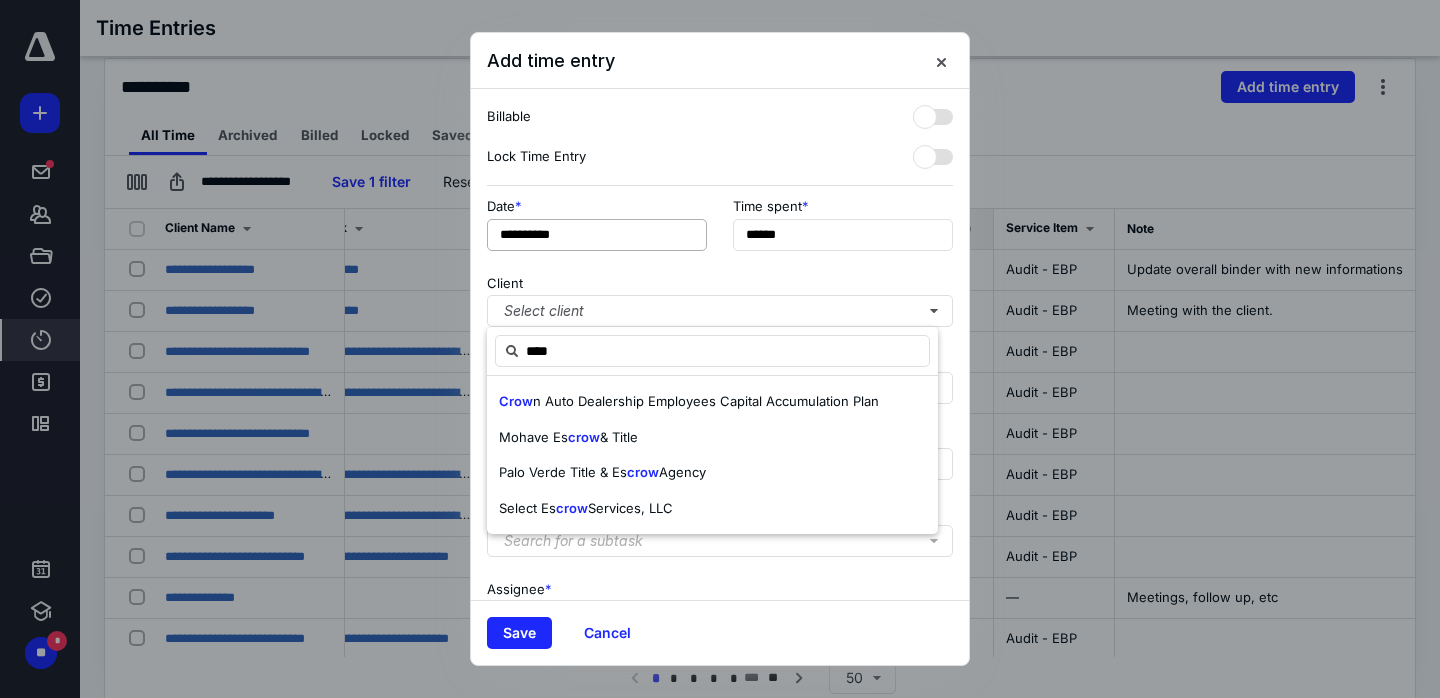 type on "****" 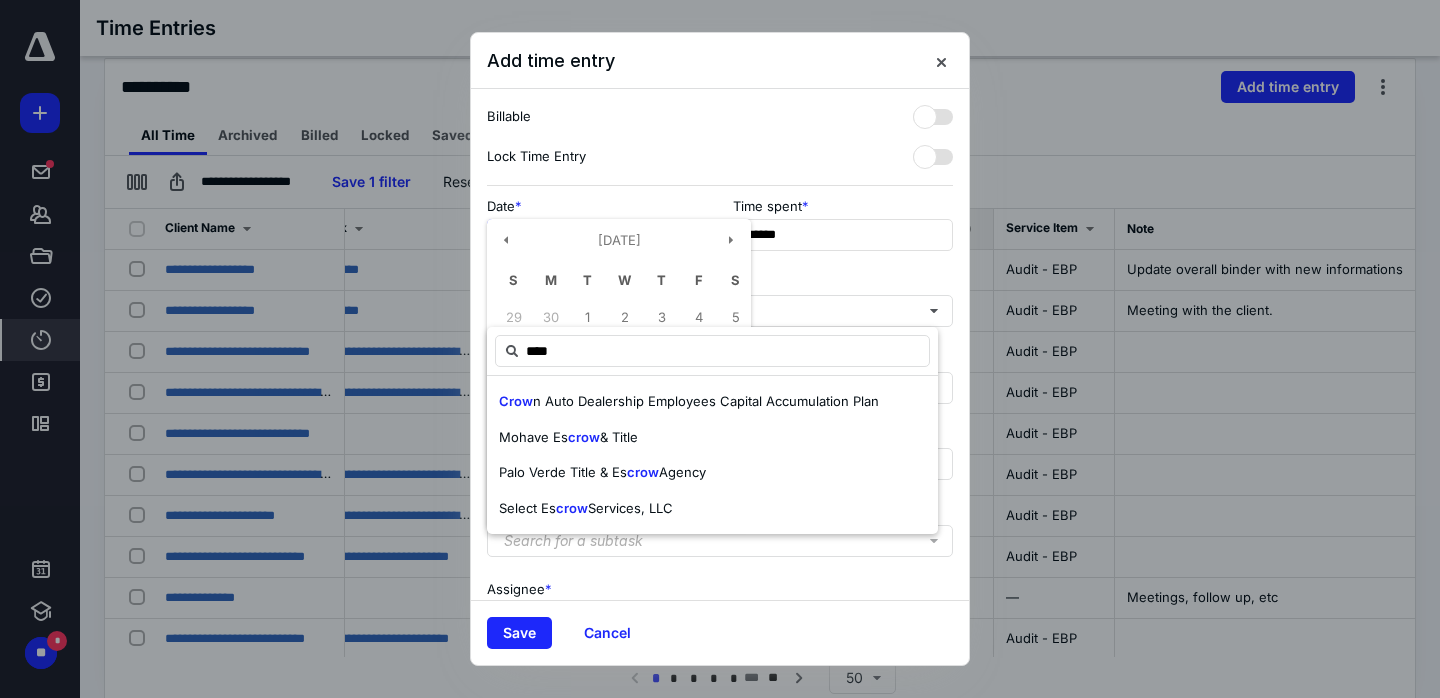 click on "**********" at bounding box center (597, 235) 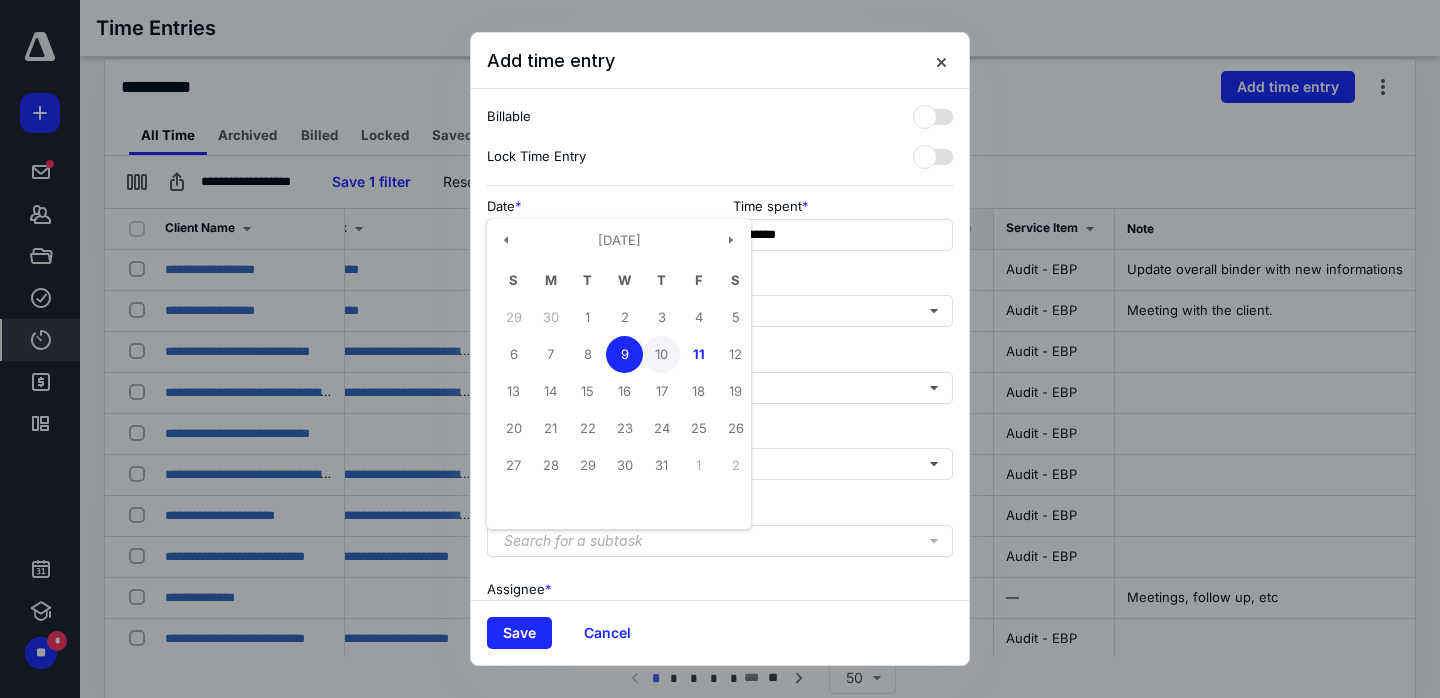 click on "10" at bounding box center [661, 354] 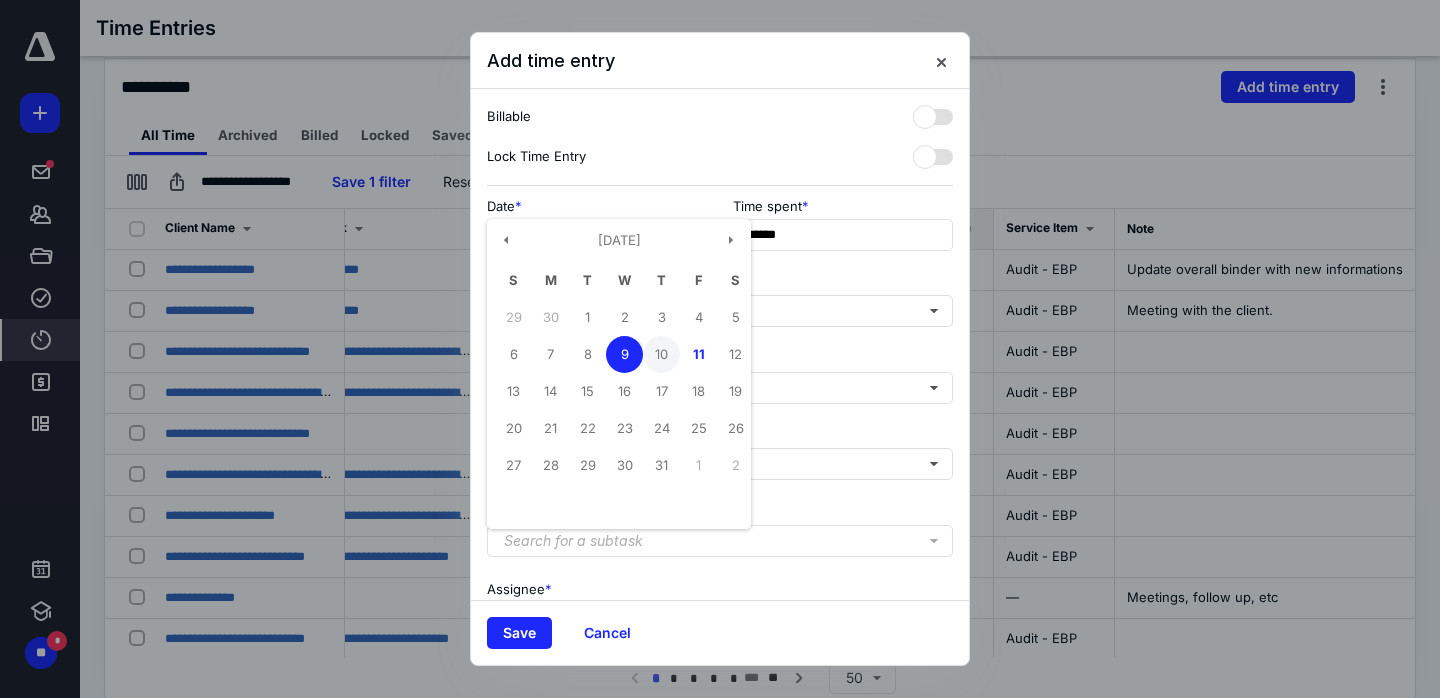 type on "**********" 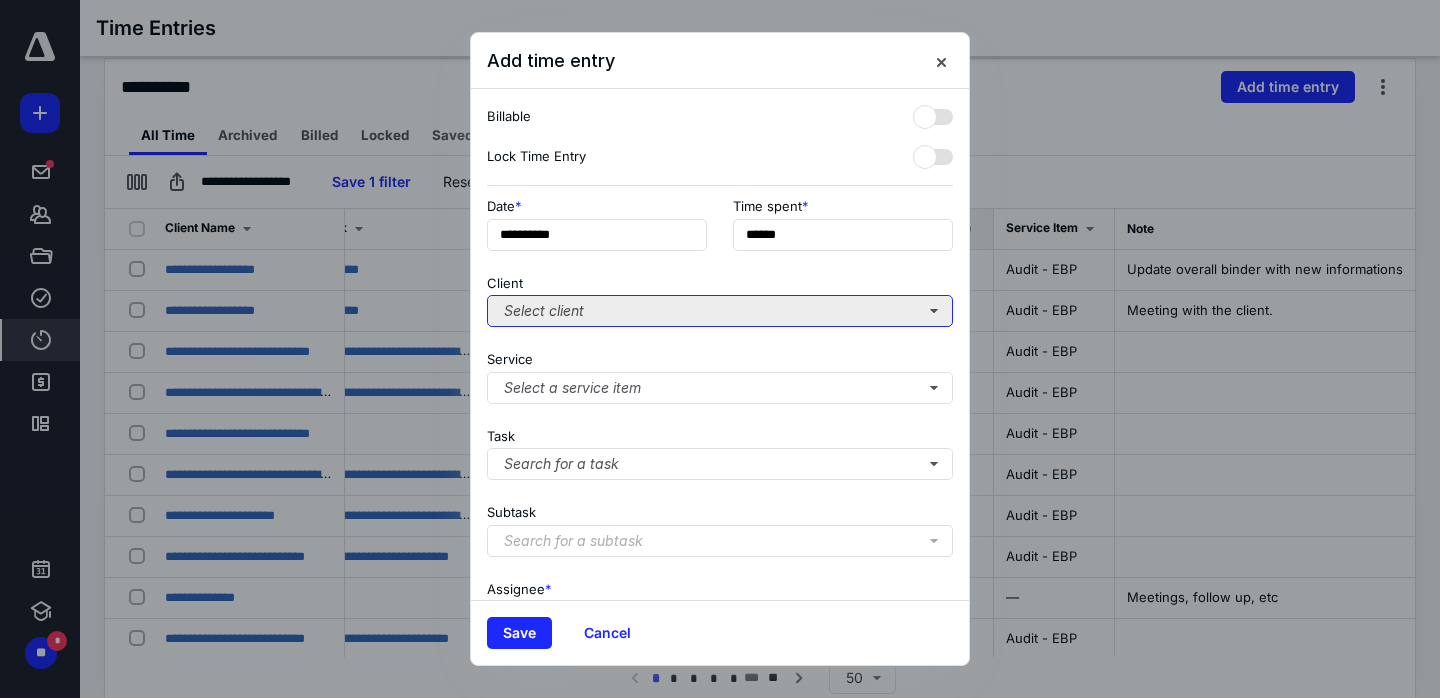 click on "Select client" at bounding box center [720, 311] 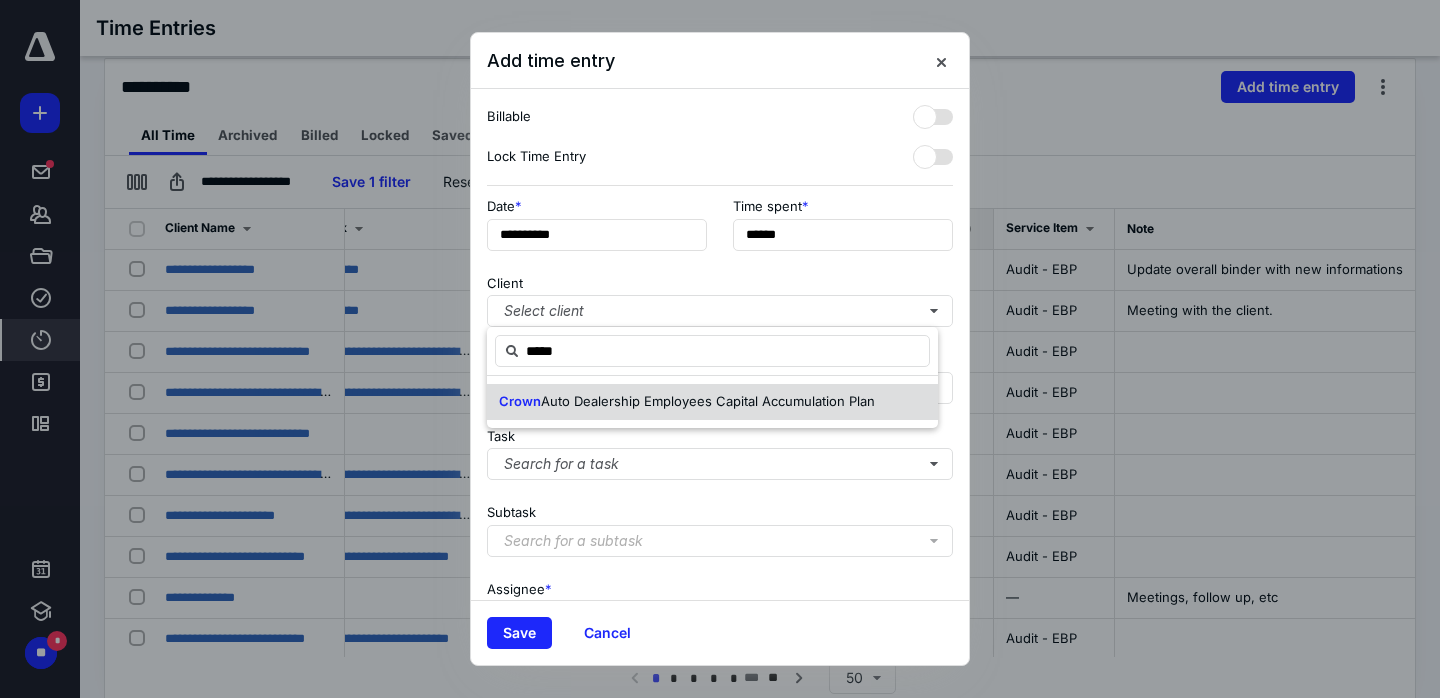 click on "Crown  Auto Dealership Employees Capital Accumulation Plan" at bounding box center (712, 402) 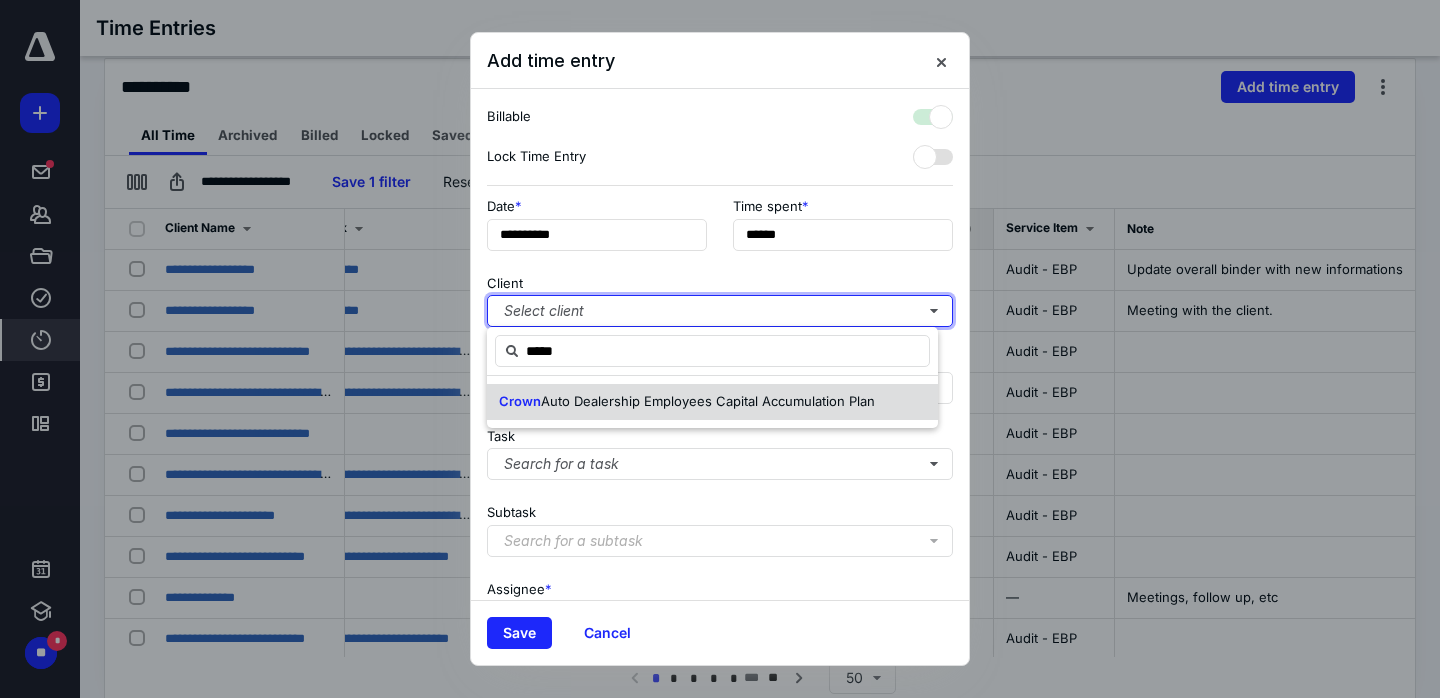 checkbox on "true" 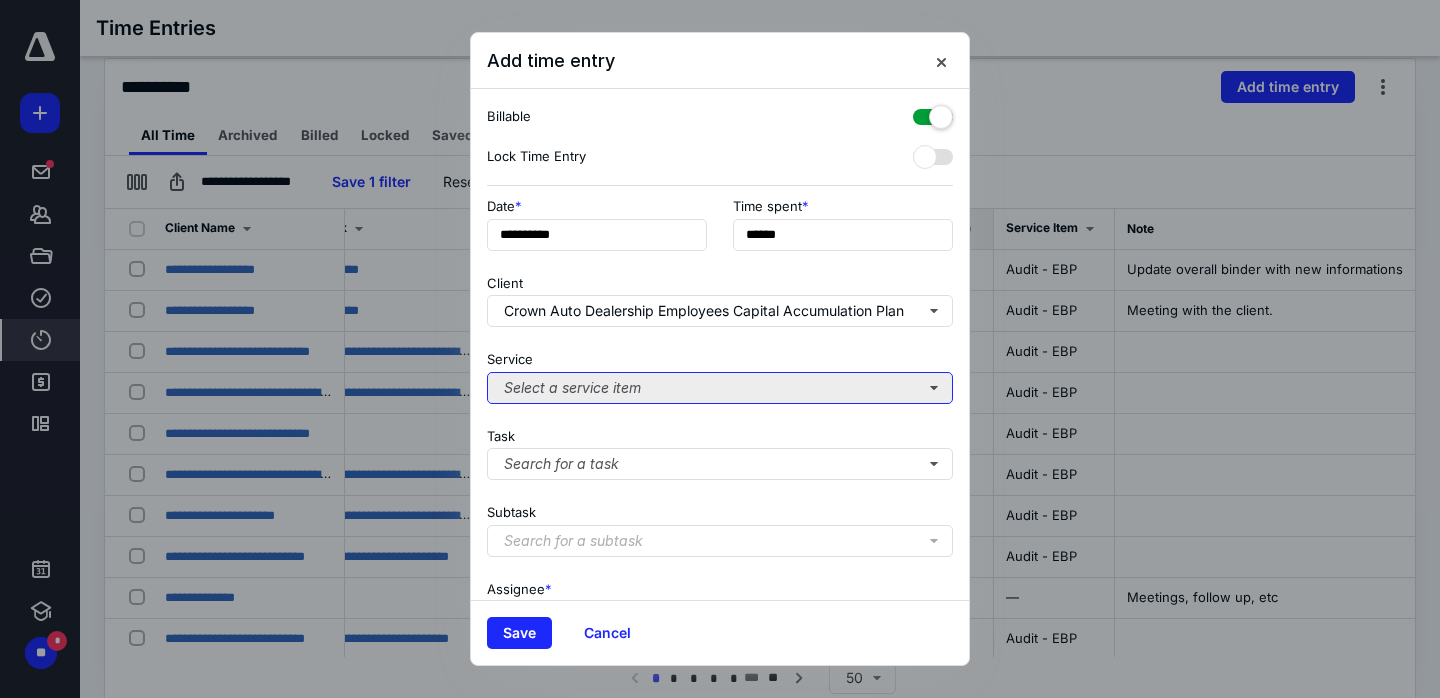 click on "Select a service item" at bounding box center (720, 388) 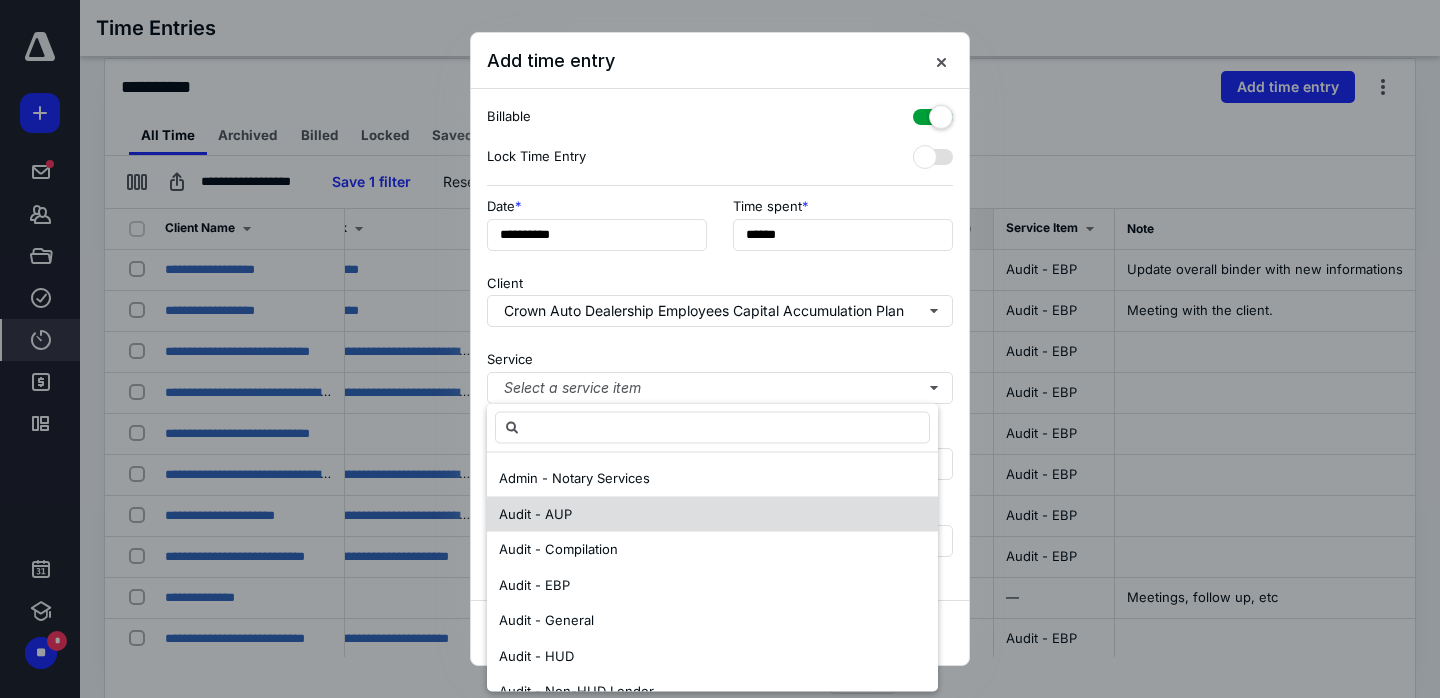 drag, startPoint x: 607, startPoint y: 578, endPoint x: 613, endPoint y: 527, distance: 51.351727 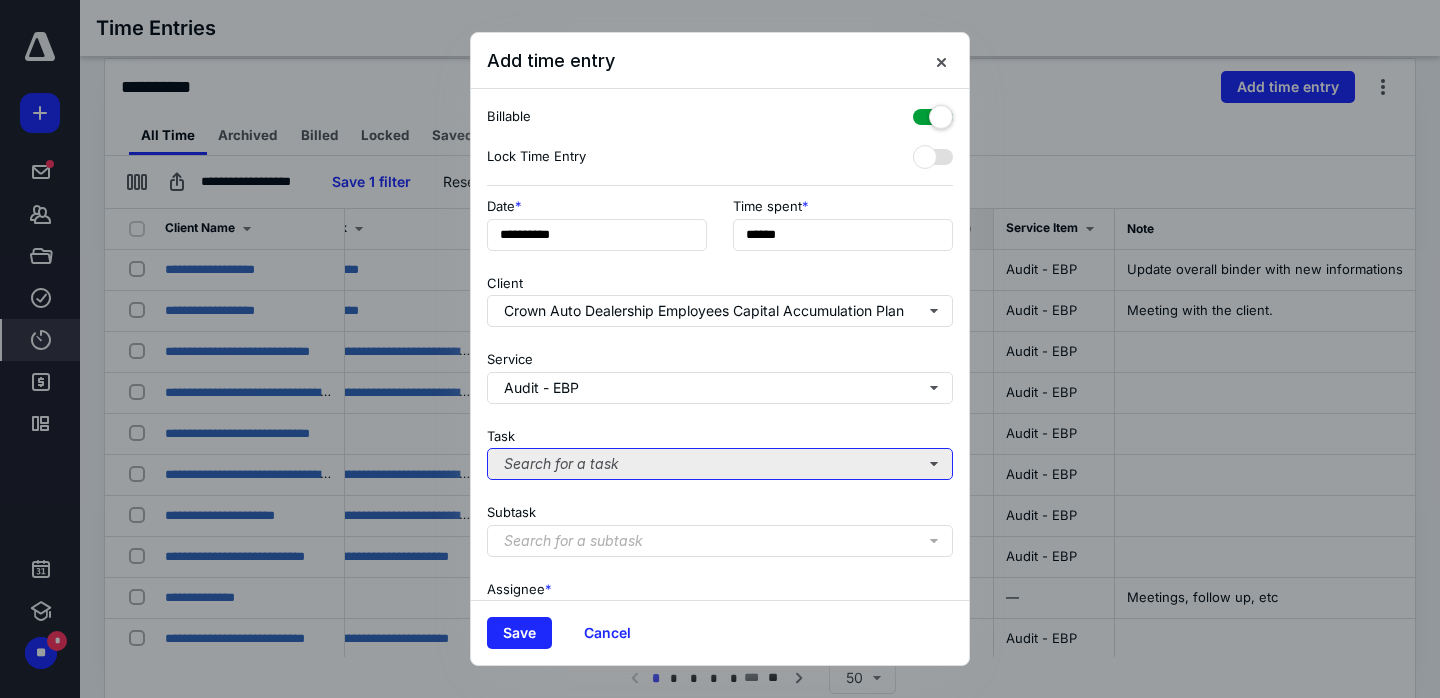 click on "Search for a task" at bounding box center [720, 464] 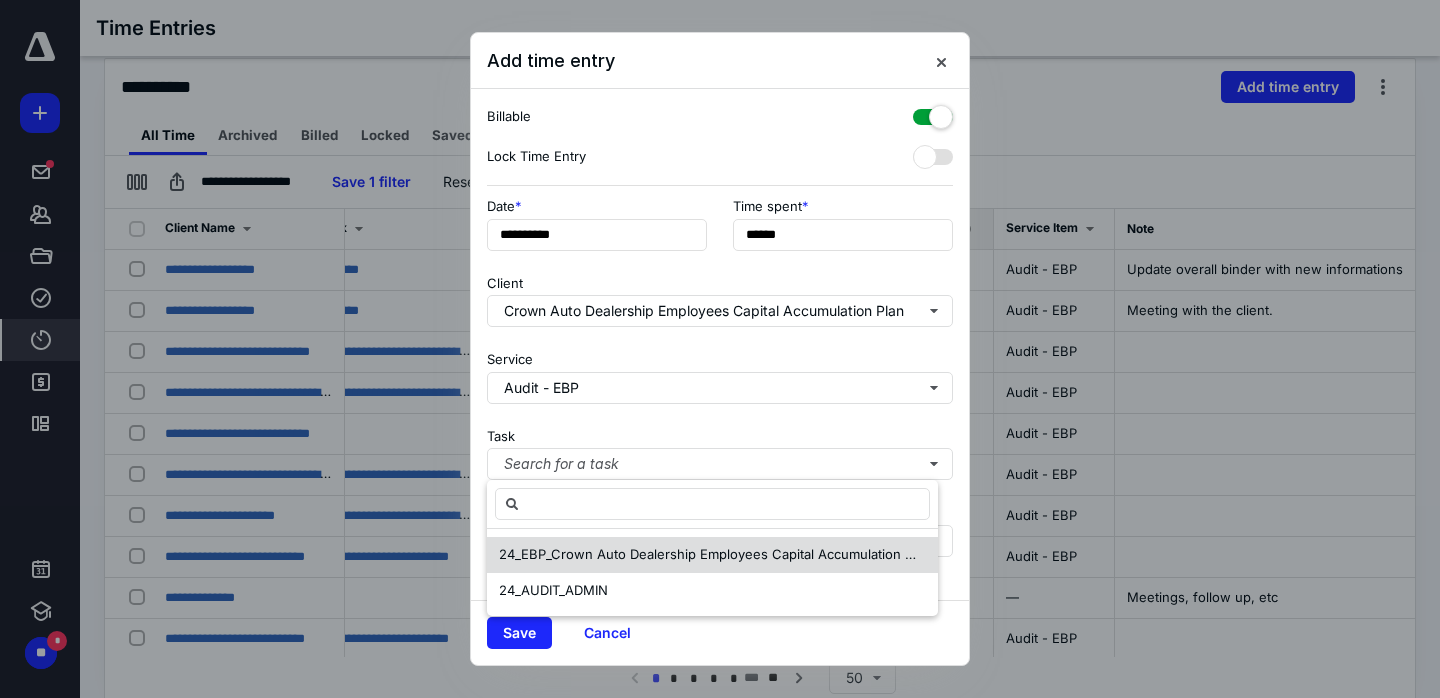 click on "24_EBP_Crown Auto Dealership Employees Capital Accumulation Plan_Audit" at bounding box center (708, 555) 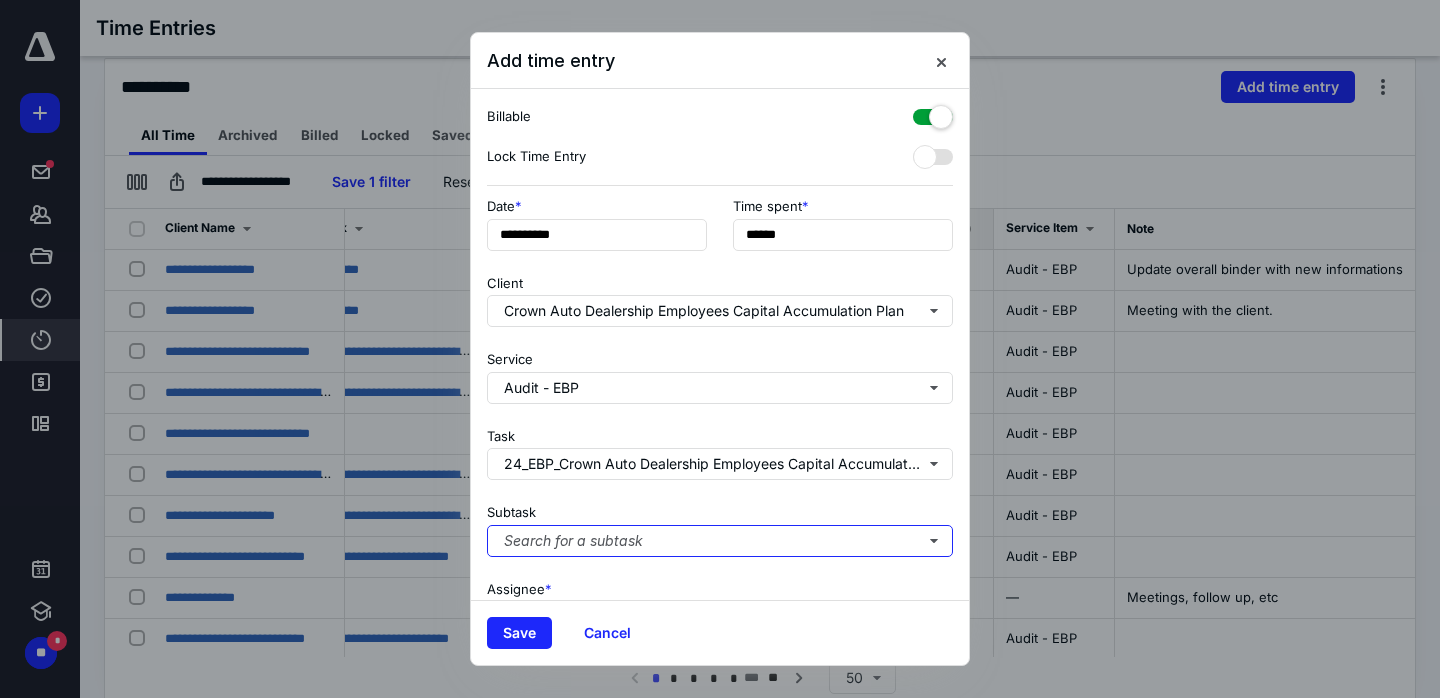 click on "Search for a subtask" at bounding box center (720, 541) 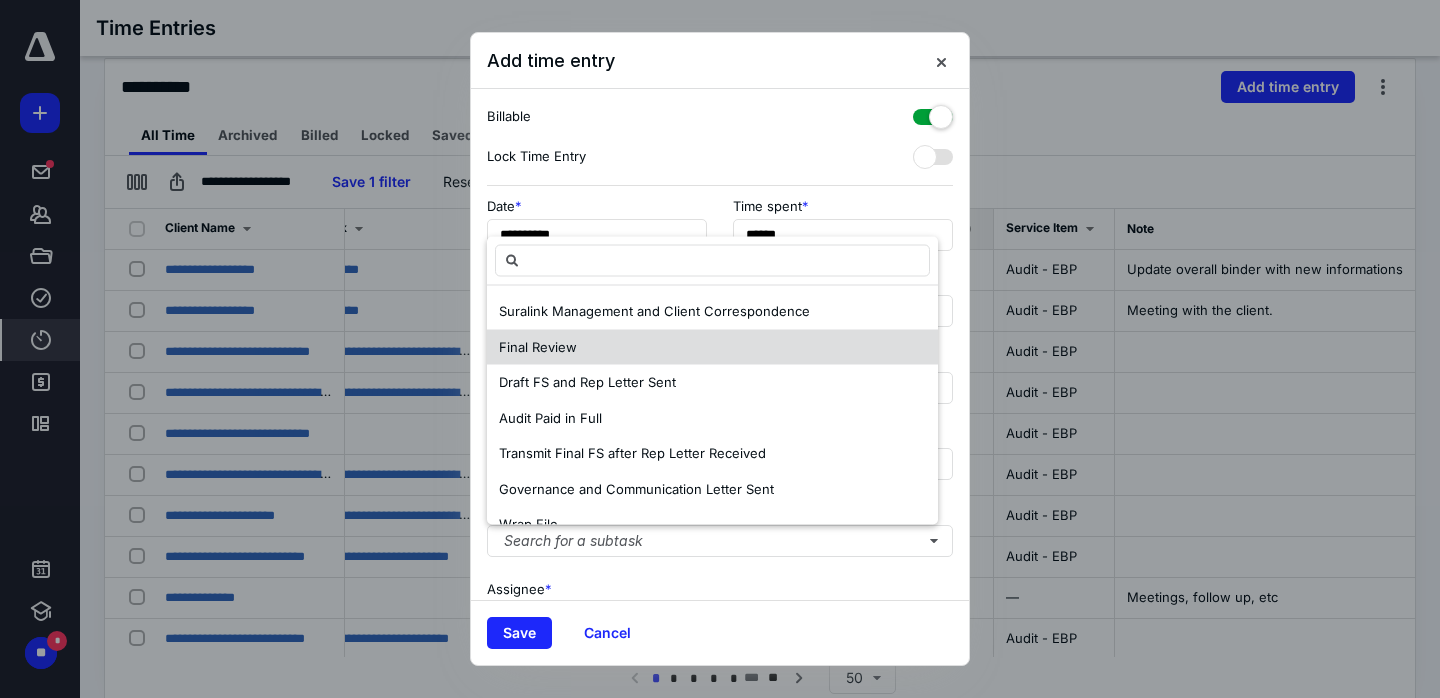 click on "Final Review" at bounding box center [712, 347] 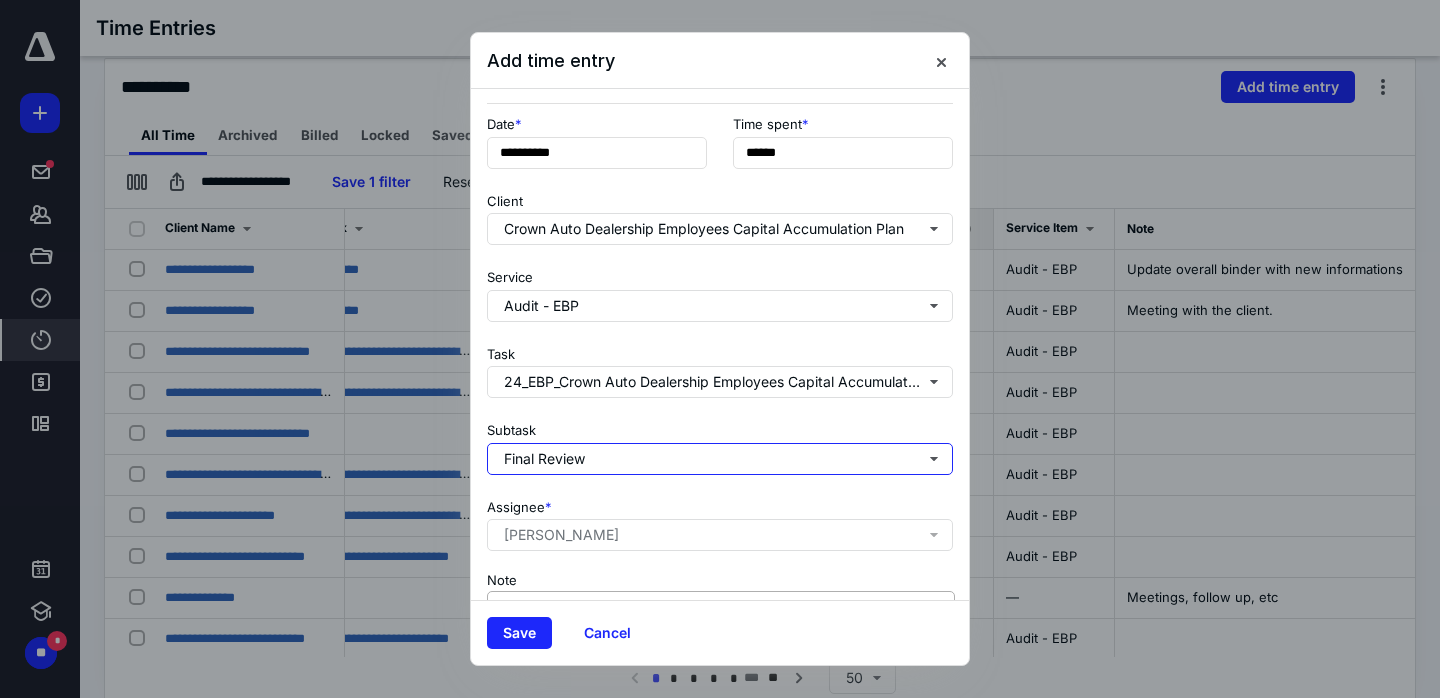 scroll, scrollTop: 203, scrollLeft: 0, axis: vertical 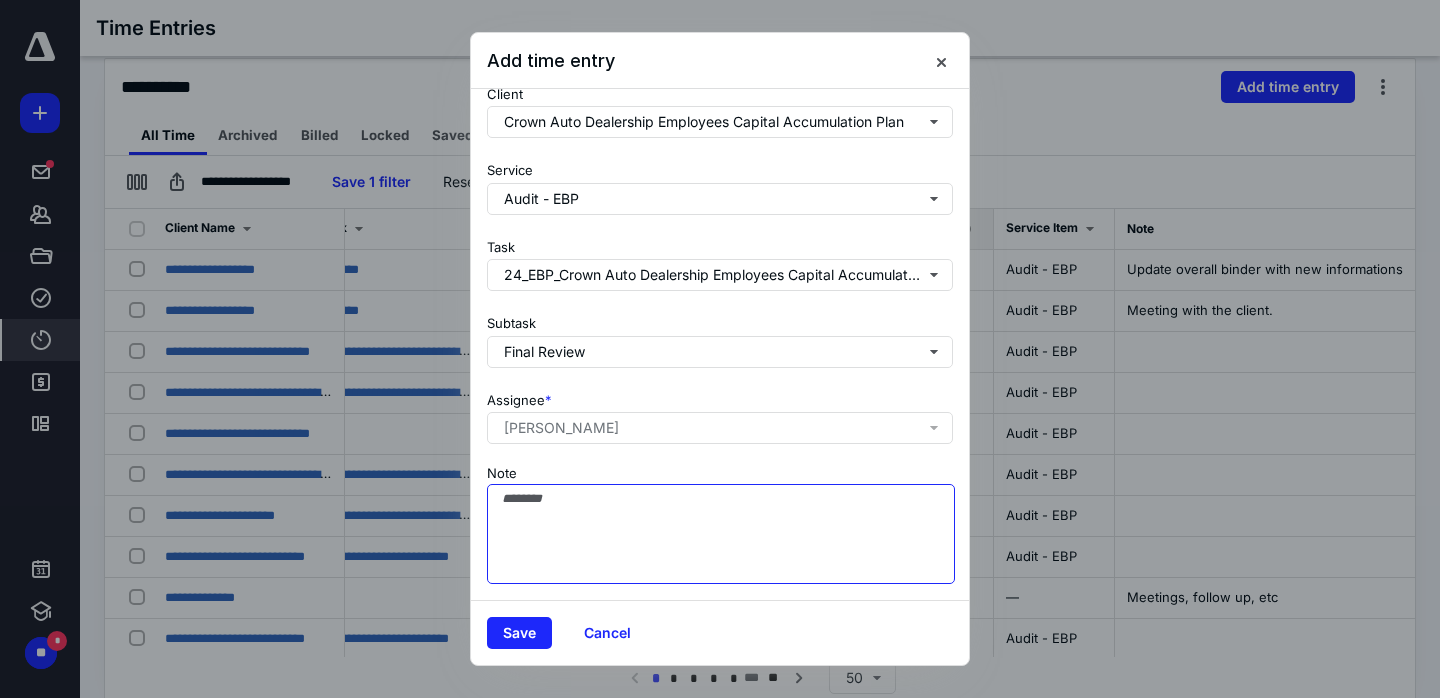 click on "Note" at bounding box center (721, 534) 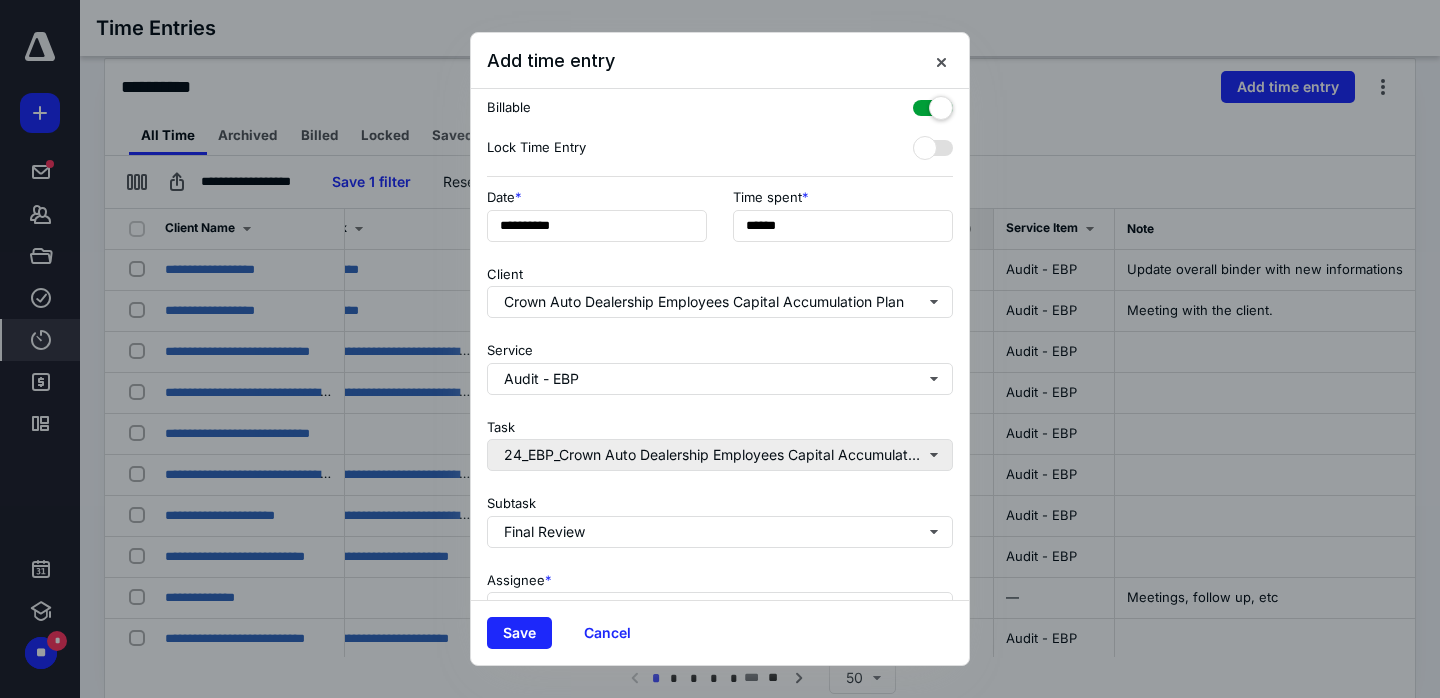 scroll, scrollTop: 0, scrollLeft: 0, axis: both 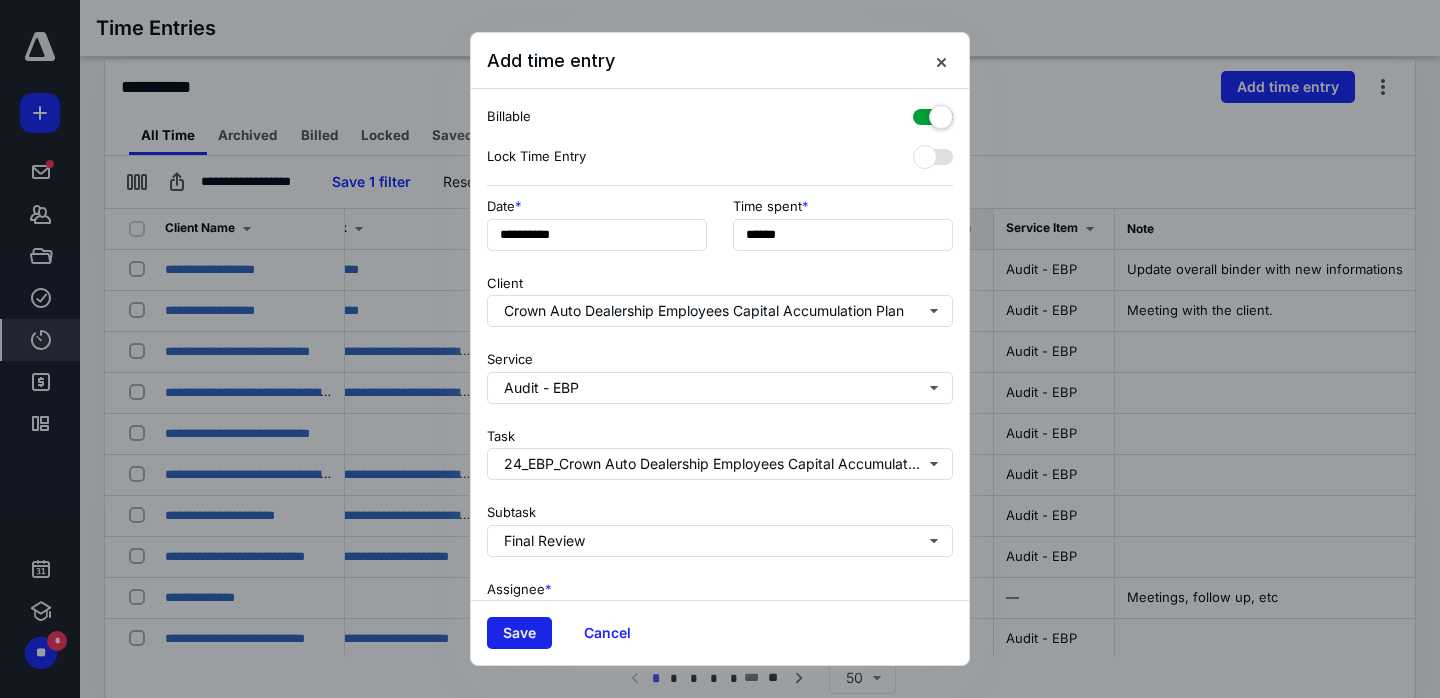 type on "**********" 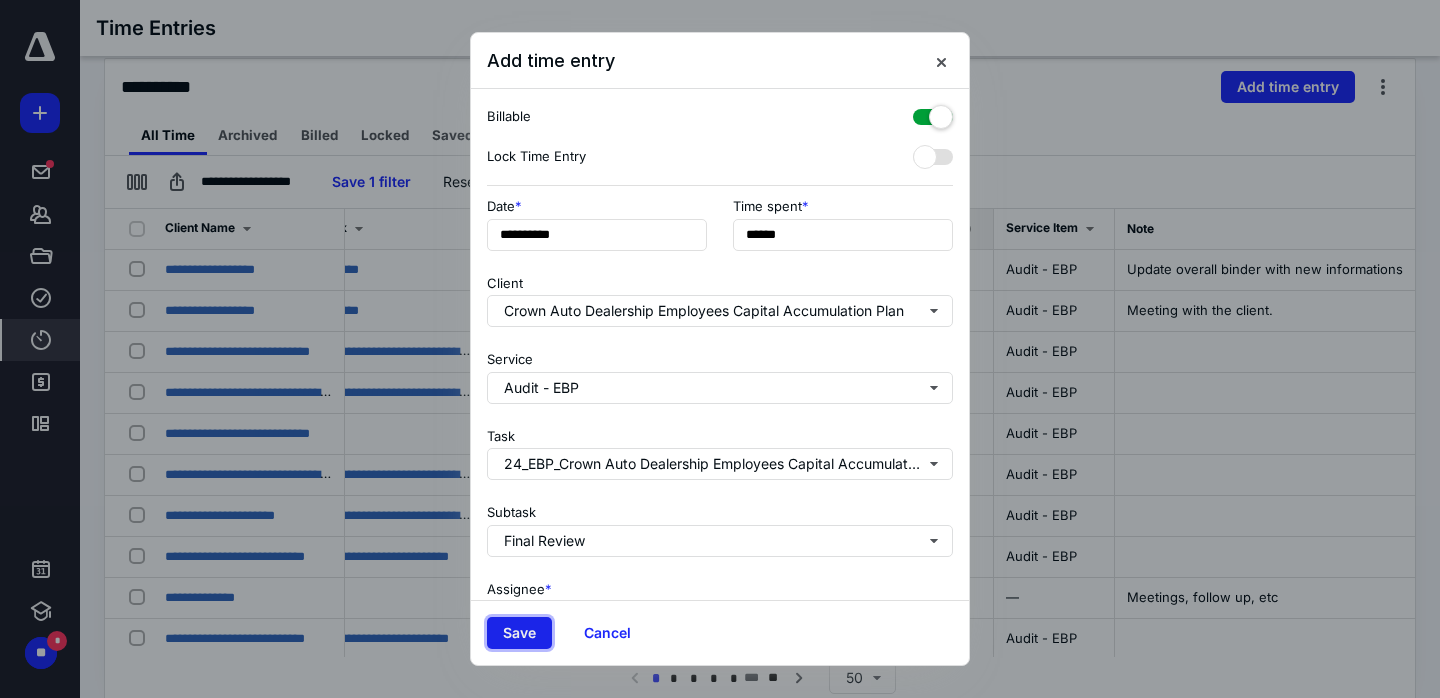 click on "Save" at bounding box center (519, 633) 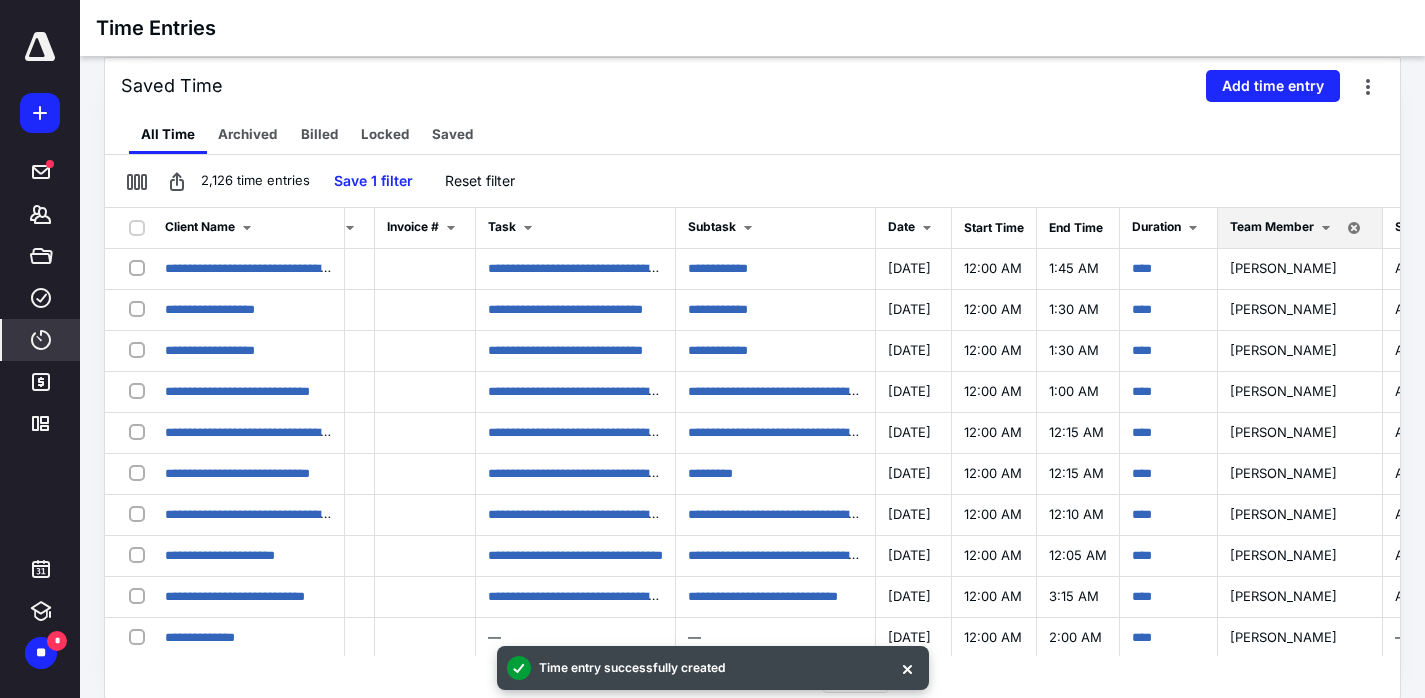 scroll, scrollTop: 0, scrollLeft: 648, axis: horizontal 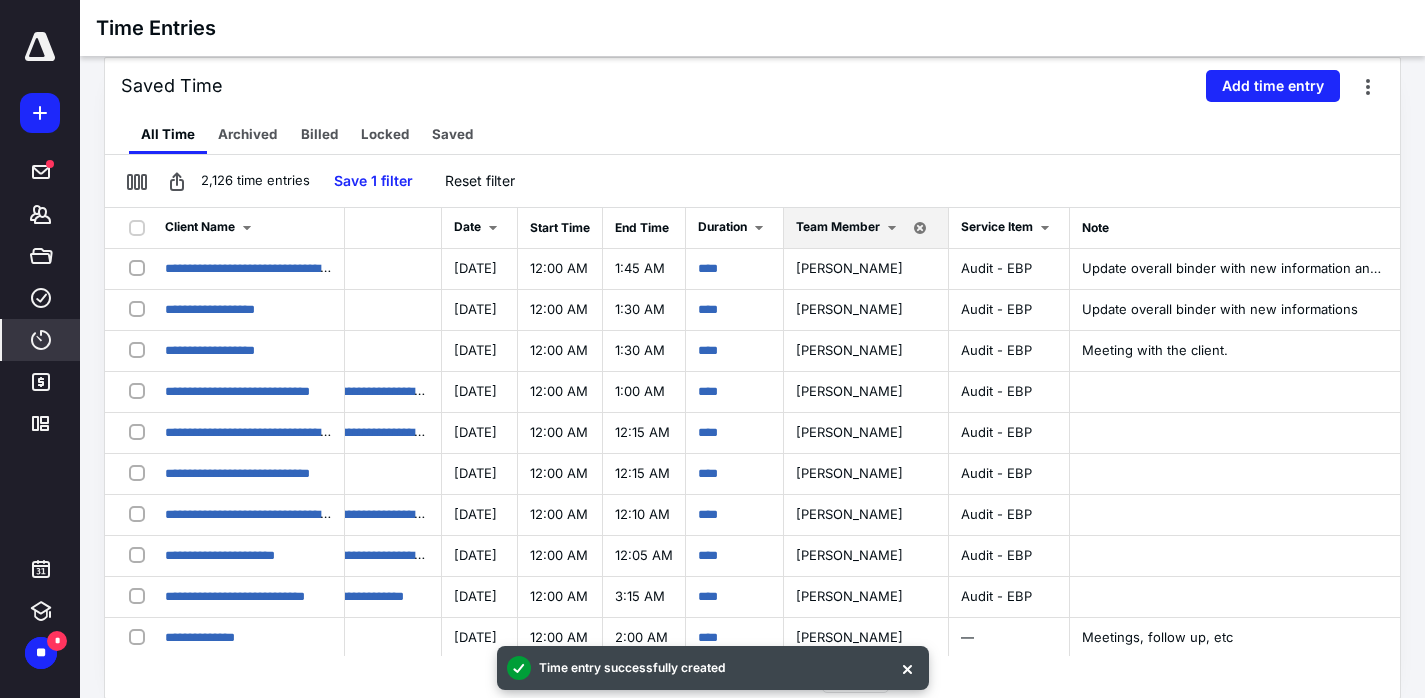 click on "Saved Time Add time entry" at bounding box center [752, 86] 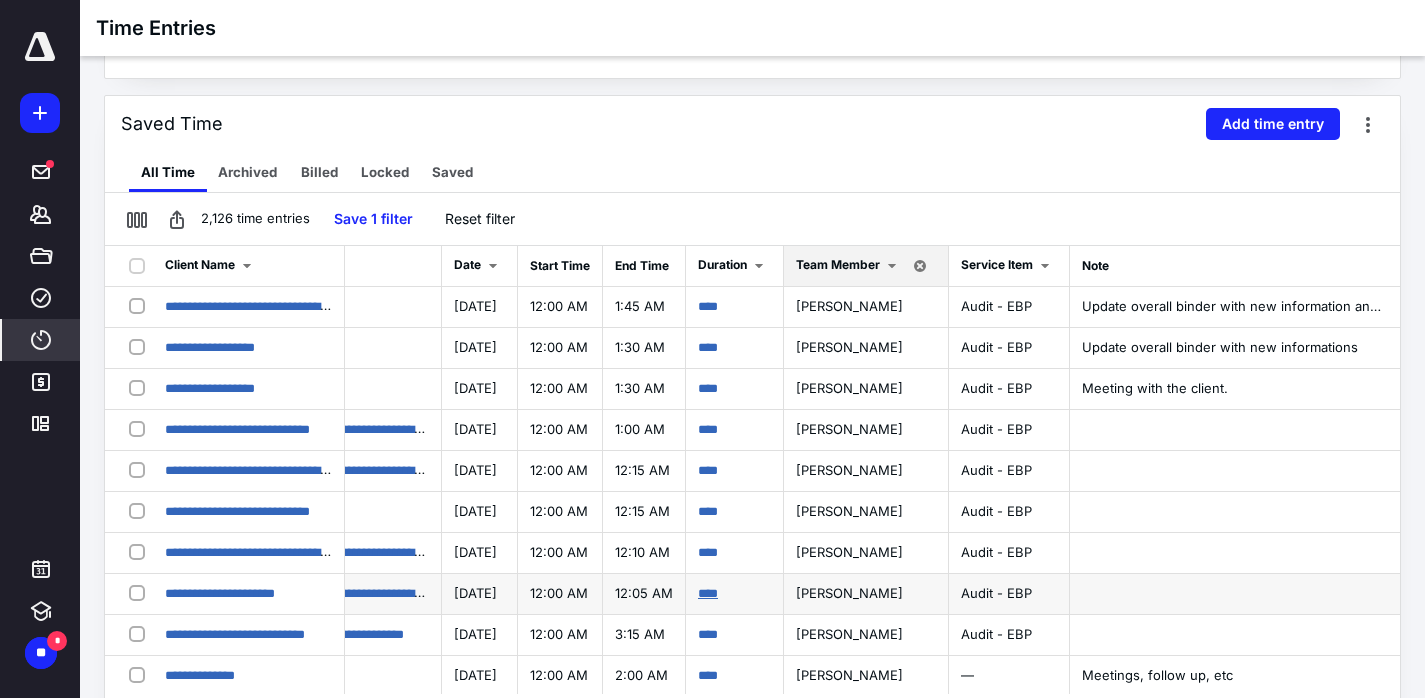 scroll, scrollTop: 187, scrollLeft: 0, axis: vertical 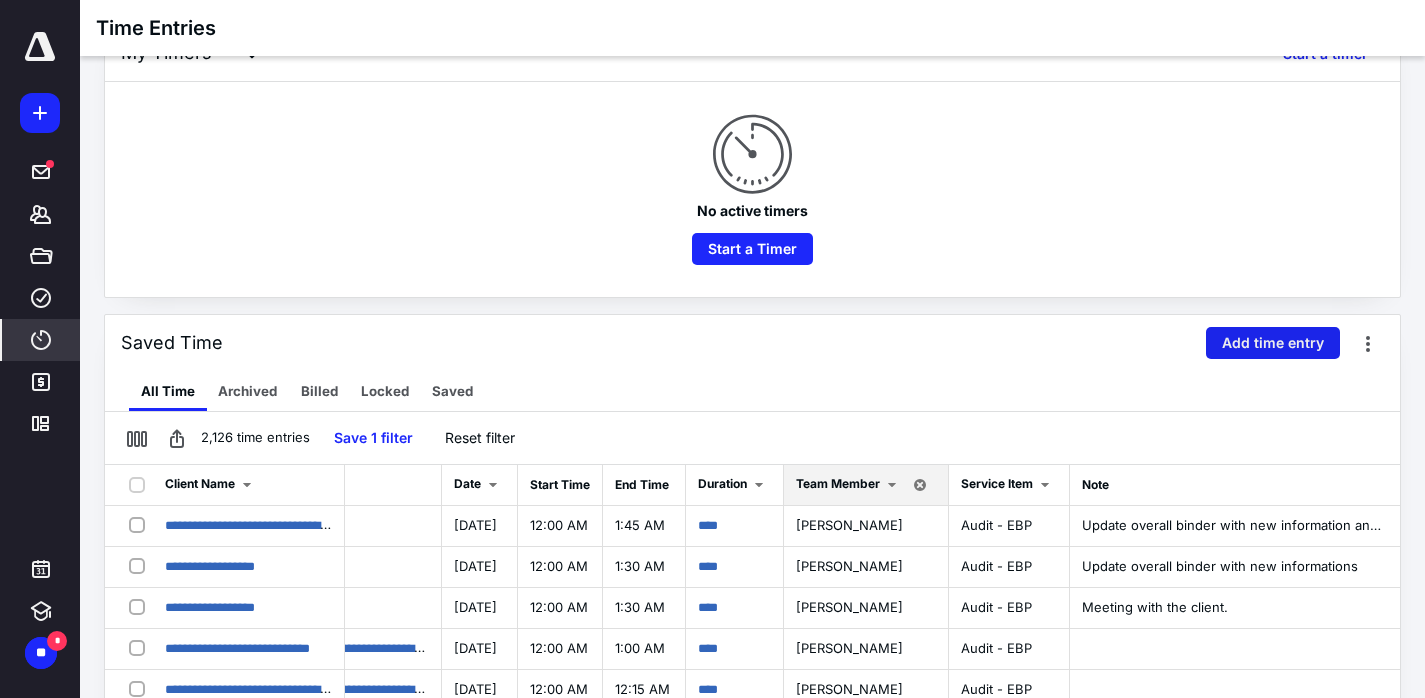click on "Add time entry" at bounding box center (1273, 343) 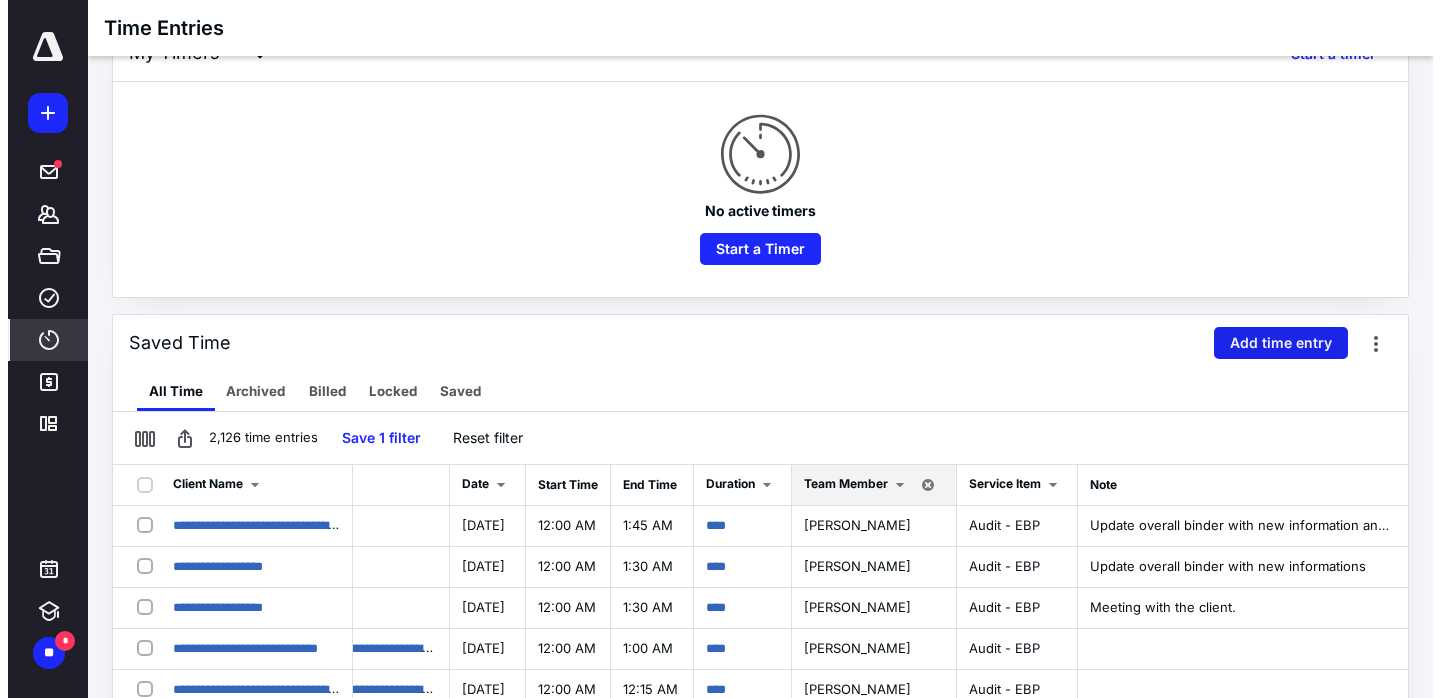 scroll, scrollTop: 0, scrollLeft: 633, axis: horizontal 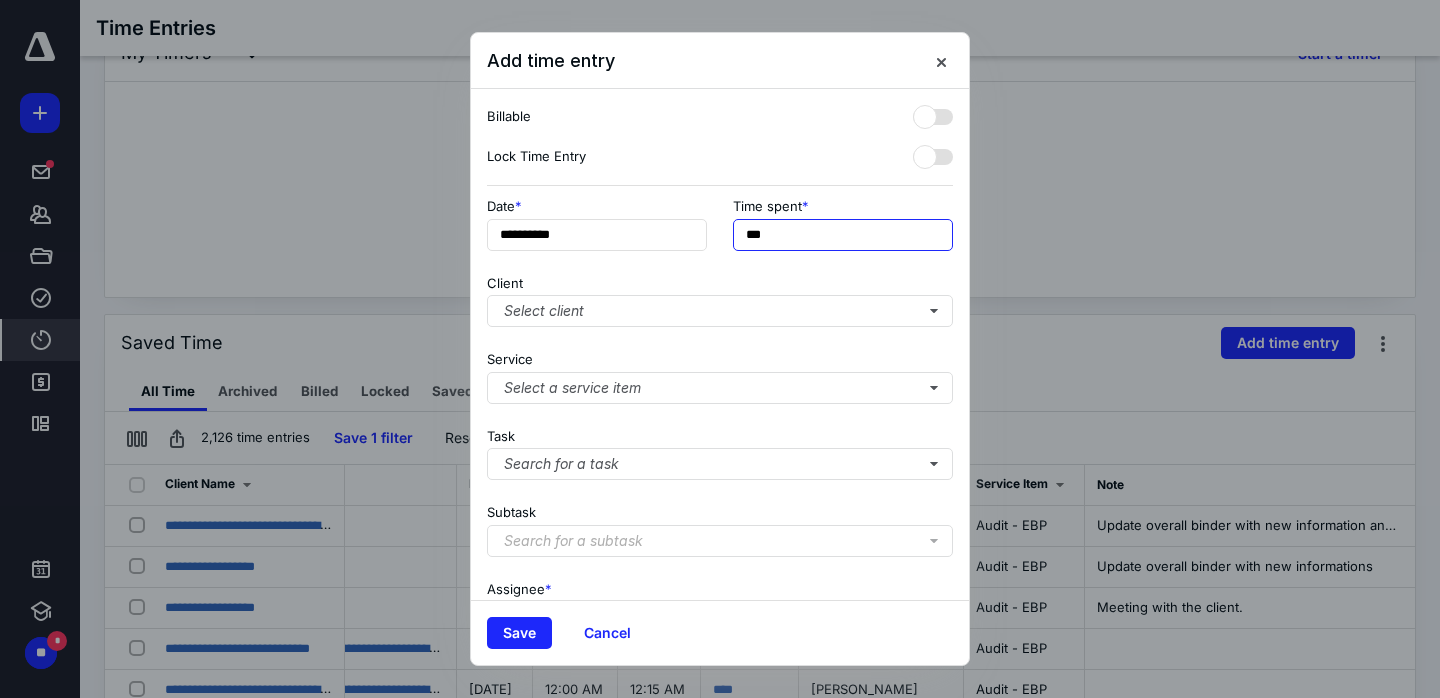 drag, startPoint x: 807, startPoint y: 237, endPoint x: 704, endPoint y: 217, distance: 104.92378 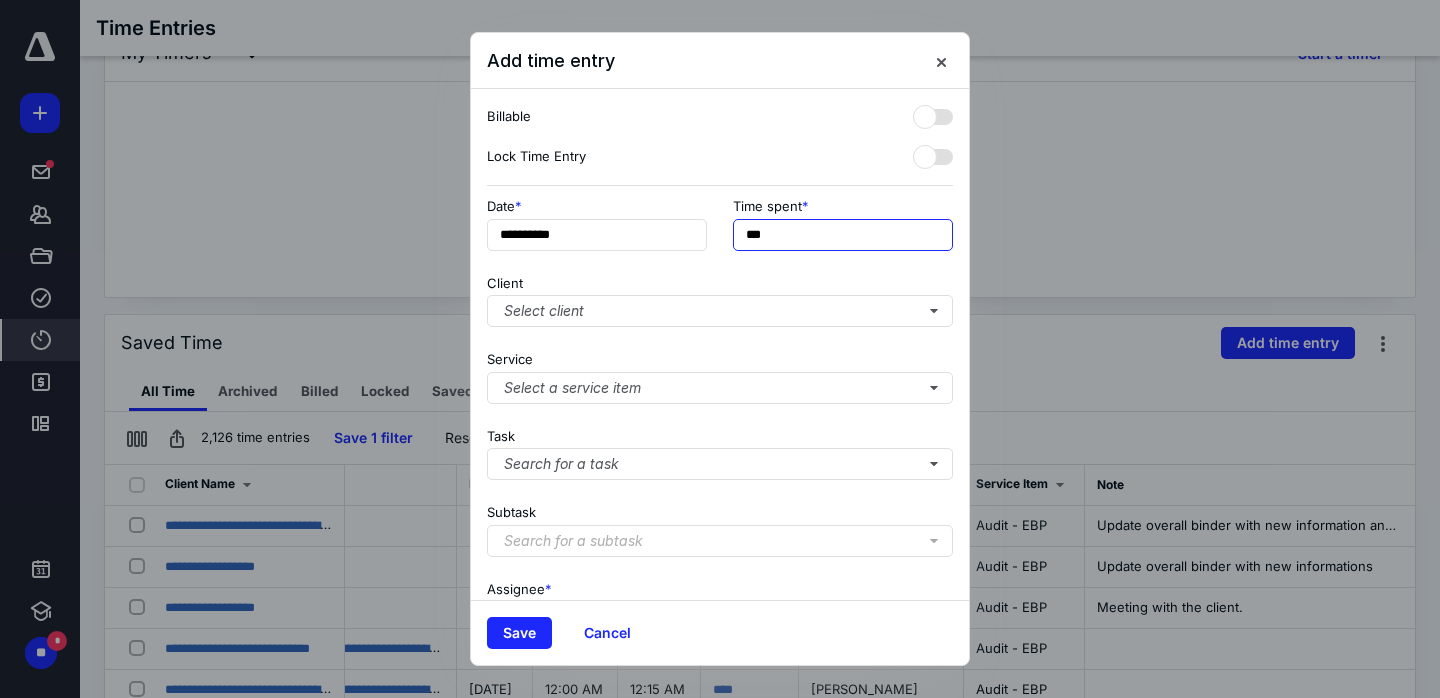 click on "**********" at bounding box center [720, 230] 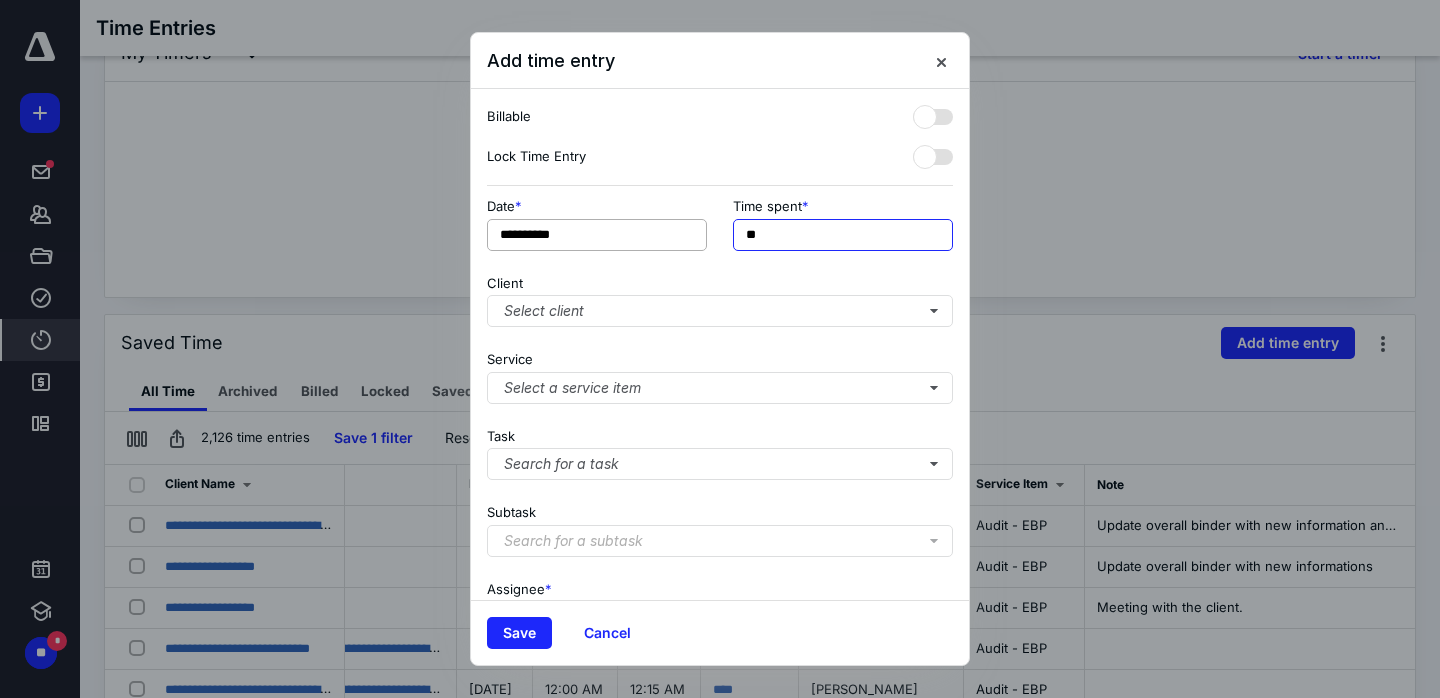 type on "**" 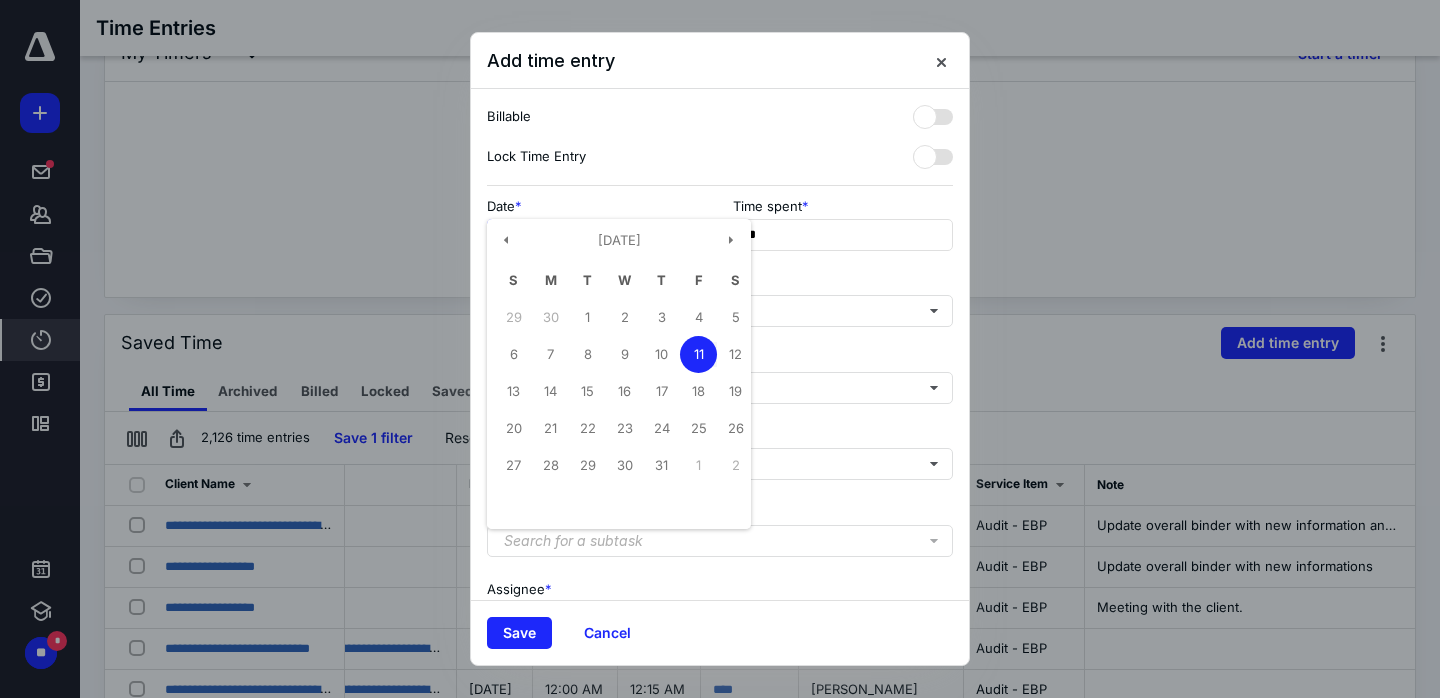 click on "**********" at bounding box center [597, 235] 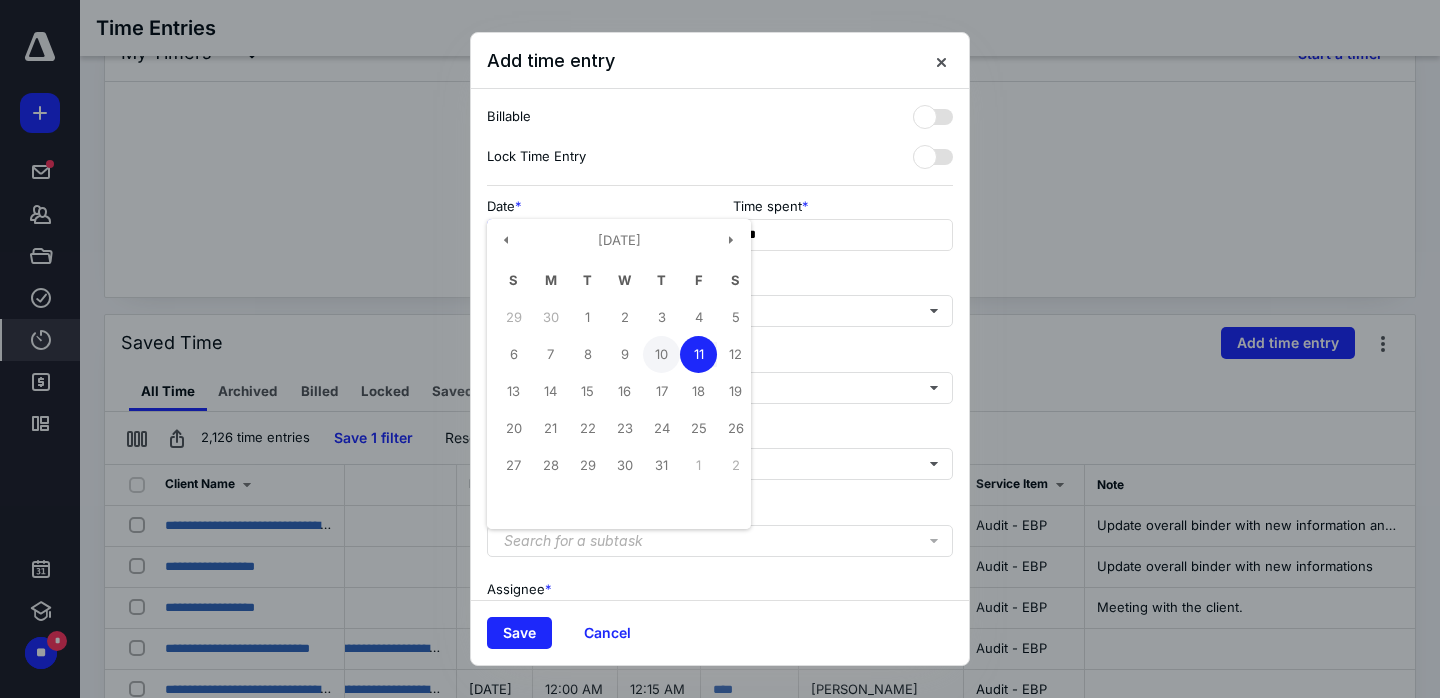 click on "10" at bounding box center (661, 354) 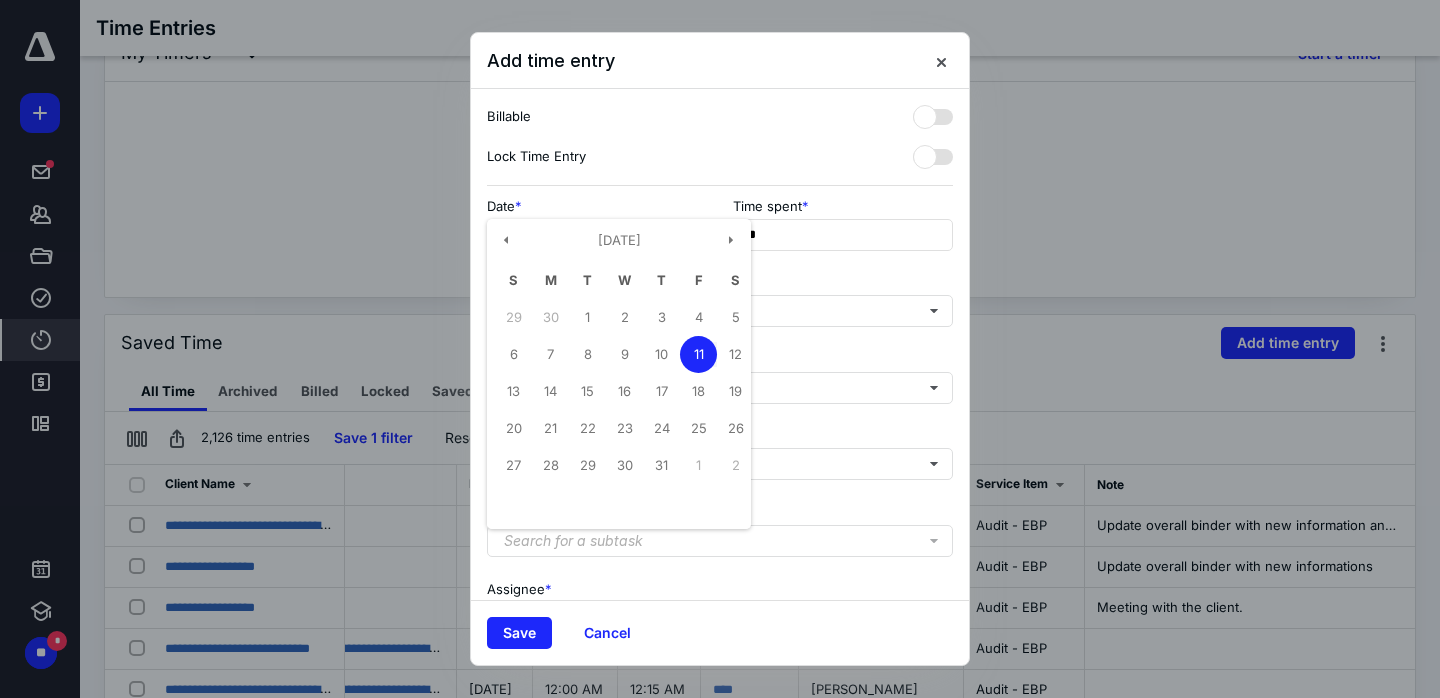 type on "**********" 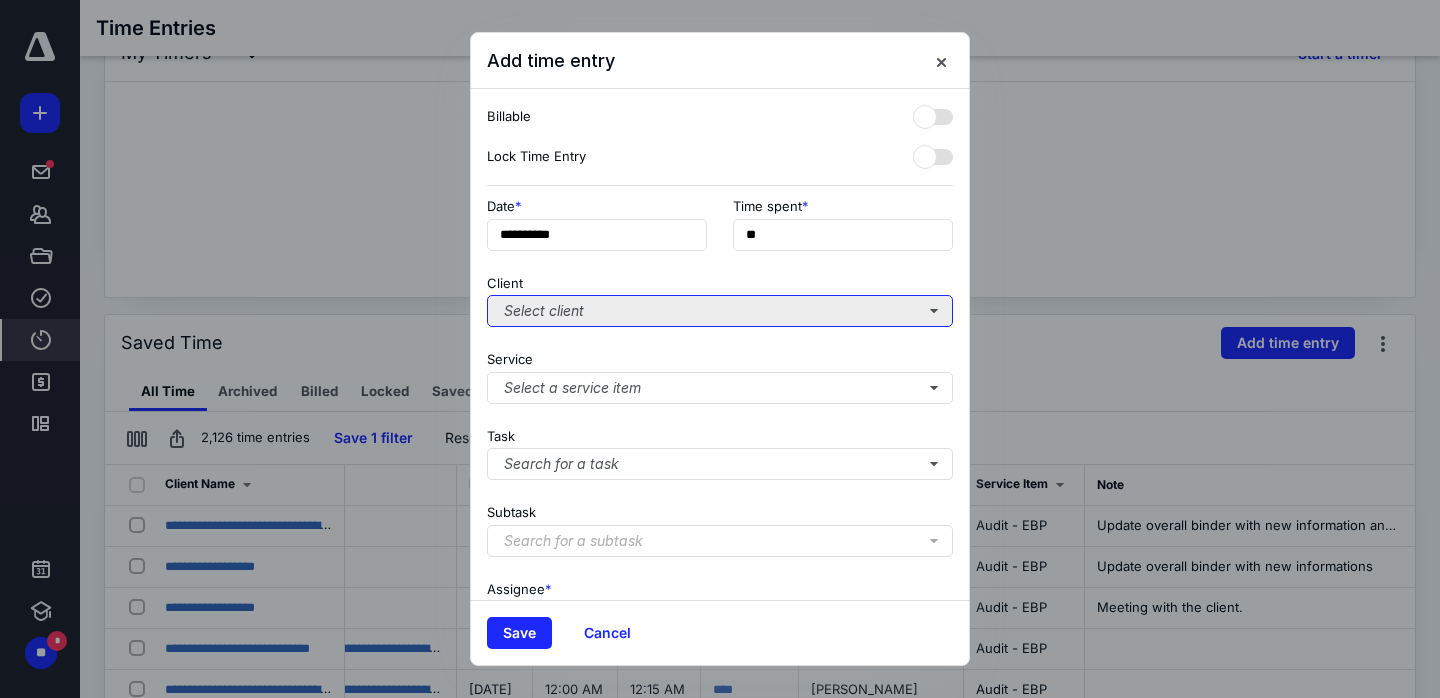 click on "Select client" at bounding box center [720, 311] 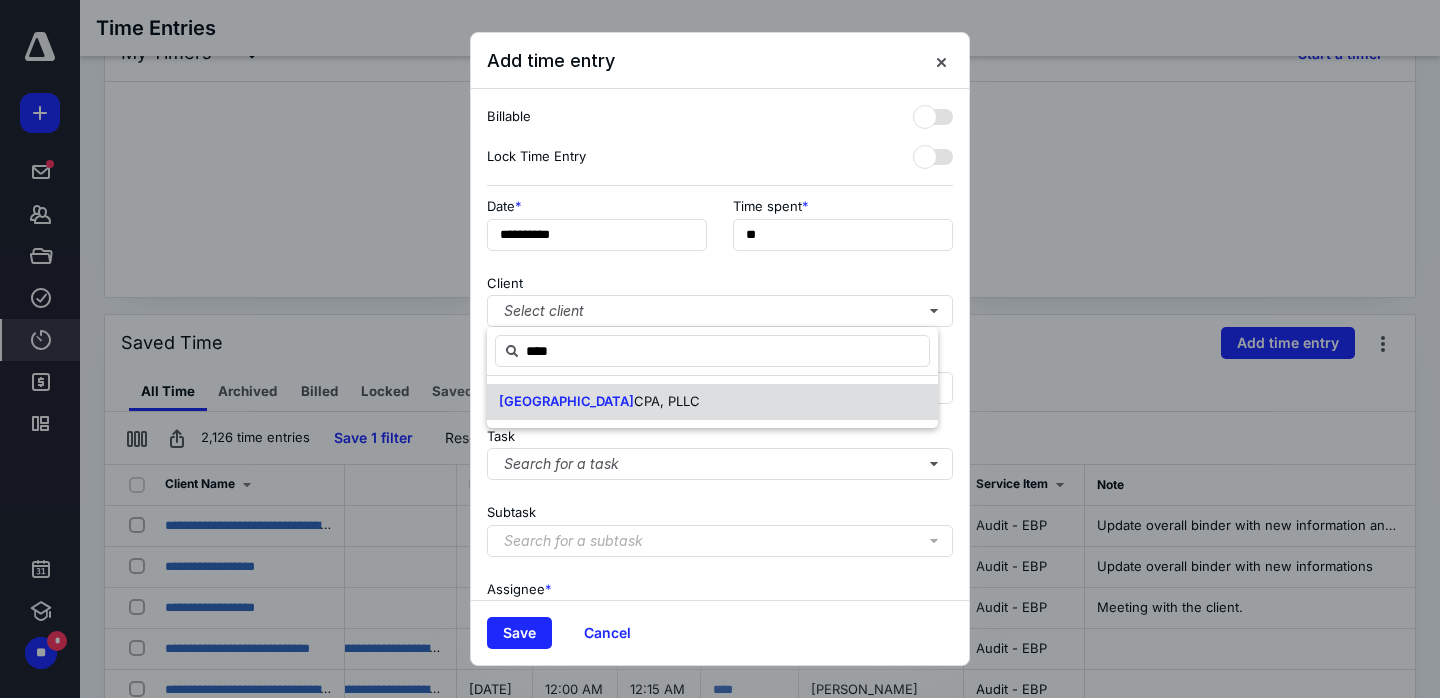 click on "[PERSON_NAME]  CPA, PLLC" at bounding box center [712, 402] 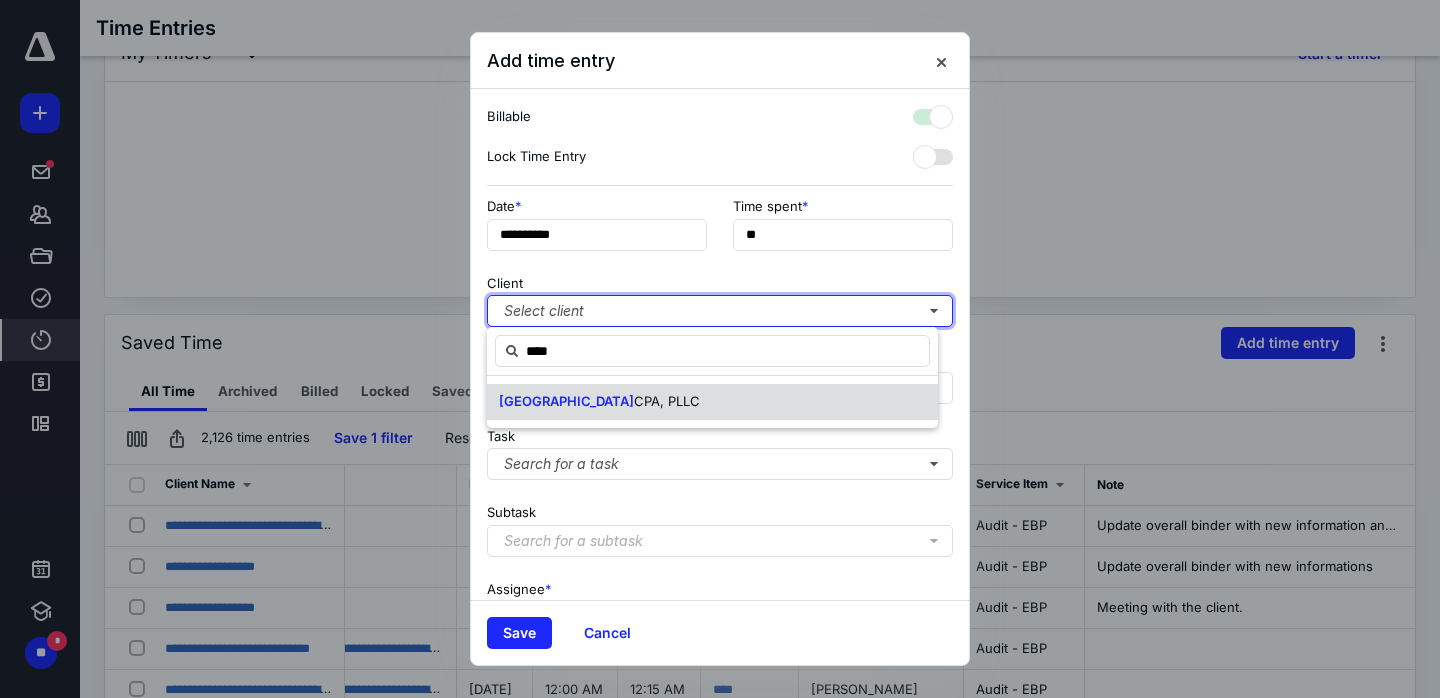 checkbox on "true" 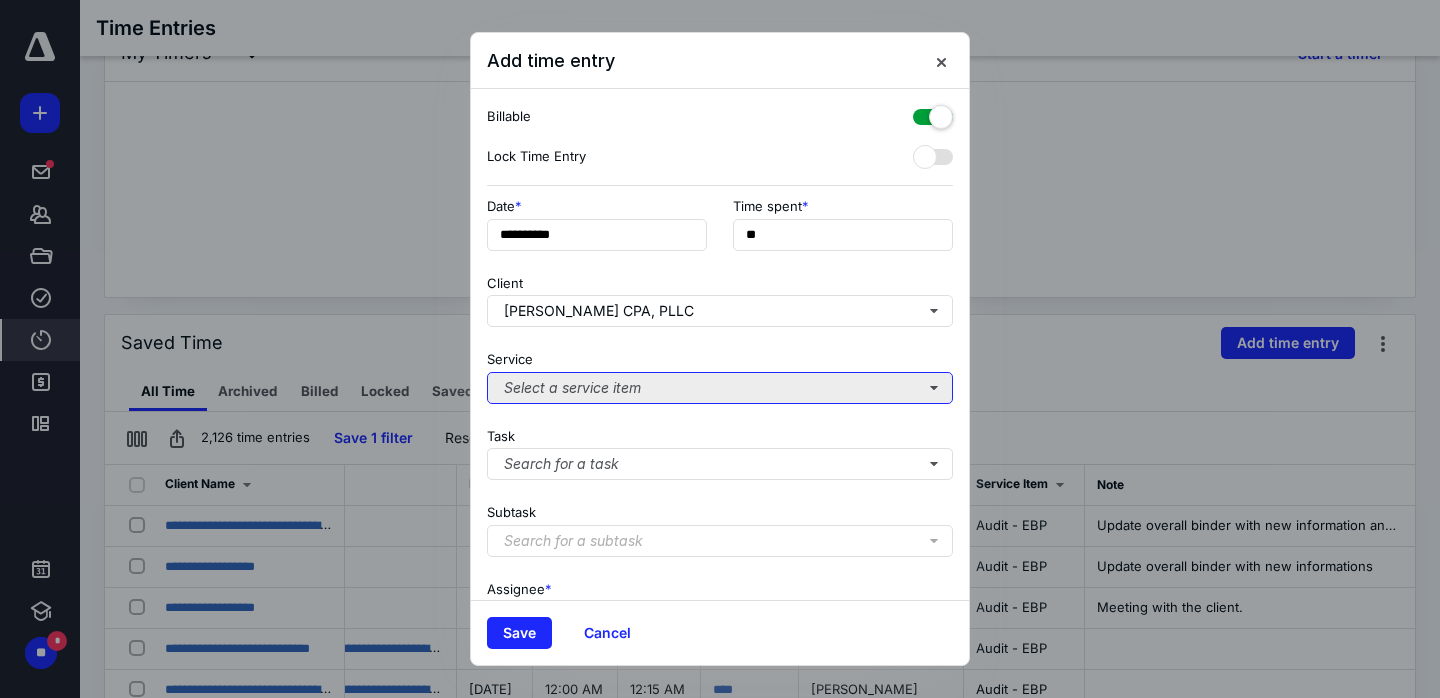 click on "Select a service item" at bounding box center (720, 388) 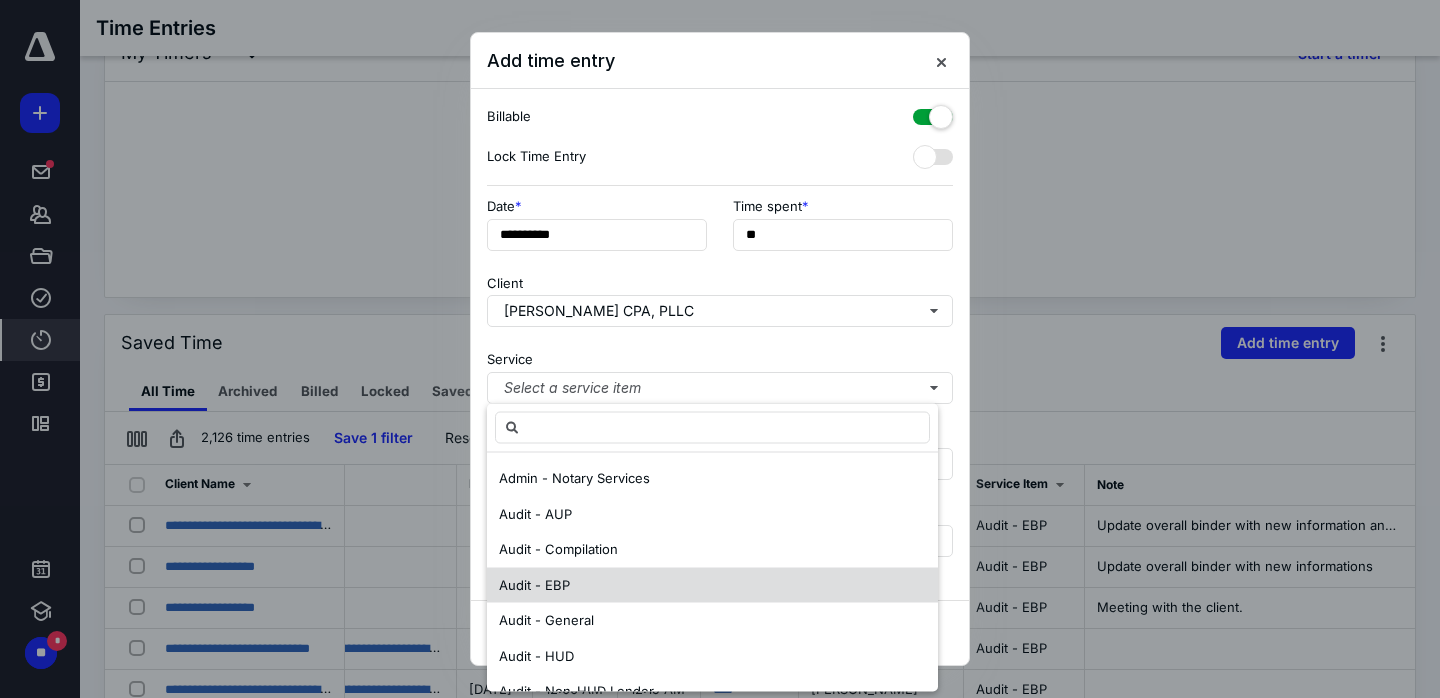 click on "Audit - EBP" at bounding box center [712, 585] 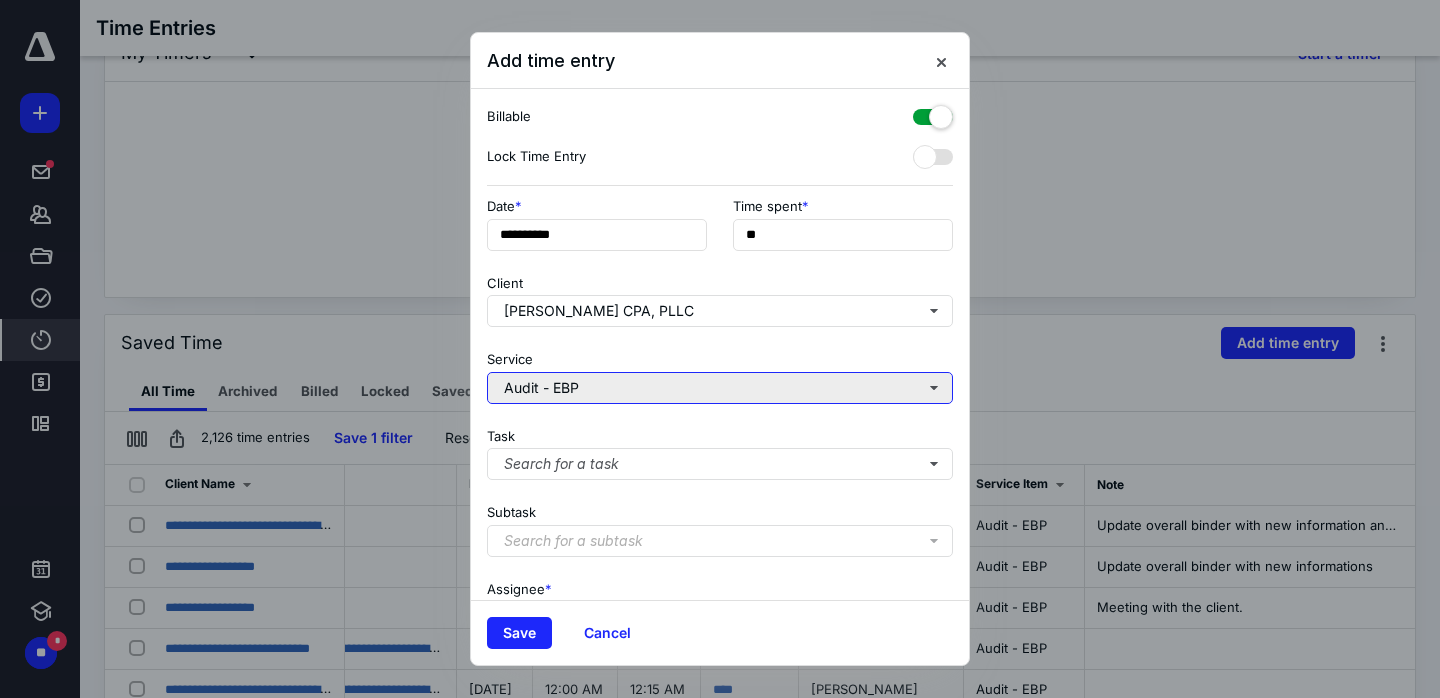 click on "Audit - EBP" at bounding box center [720, 388] 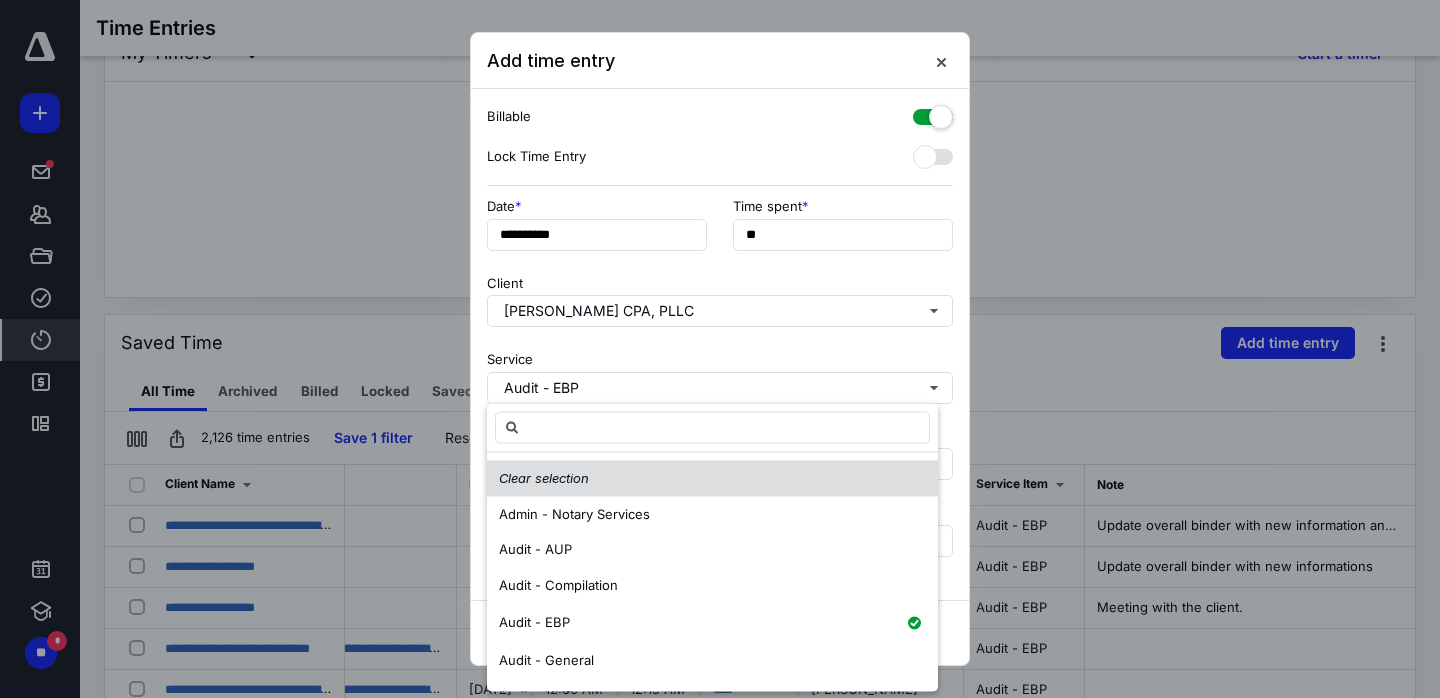 click on "Clear selection" at bounding box center [712, 479] 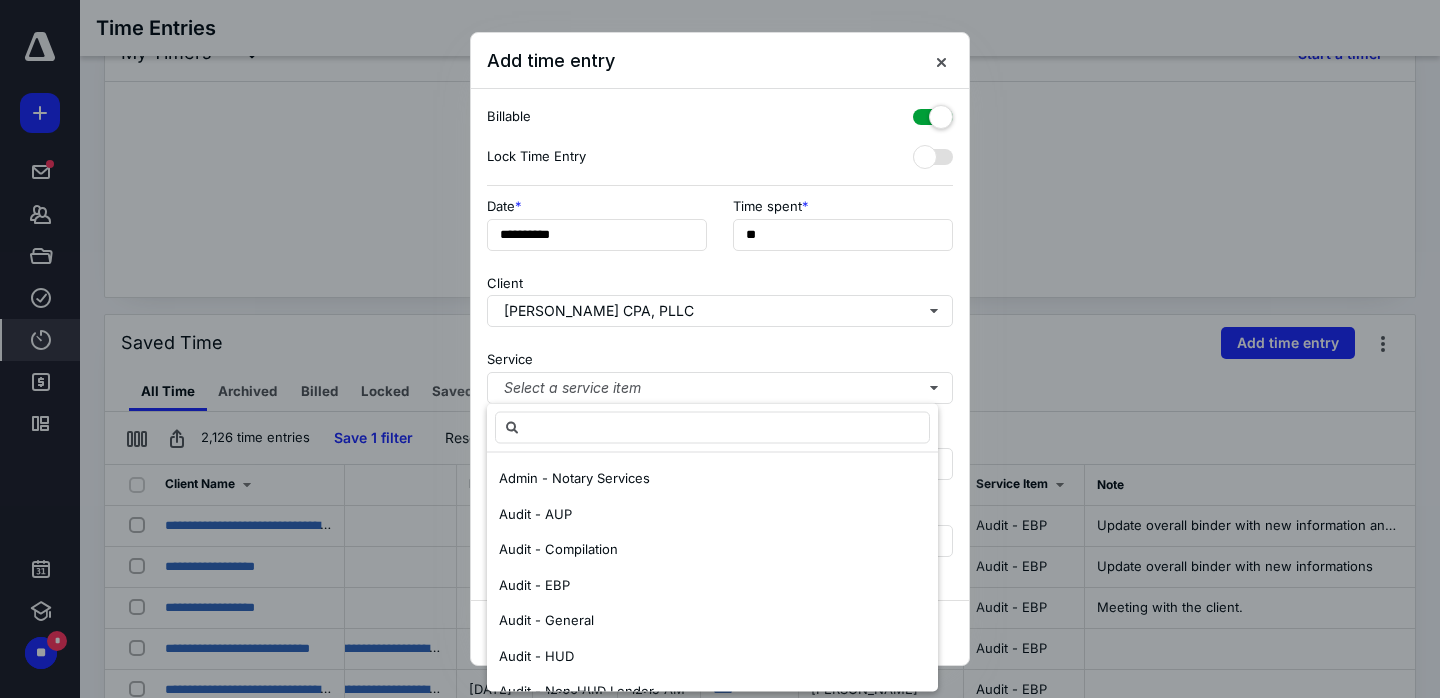 click on "**********" at bounding box center (720, 230) 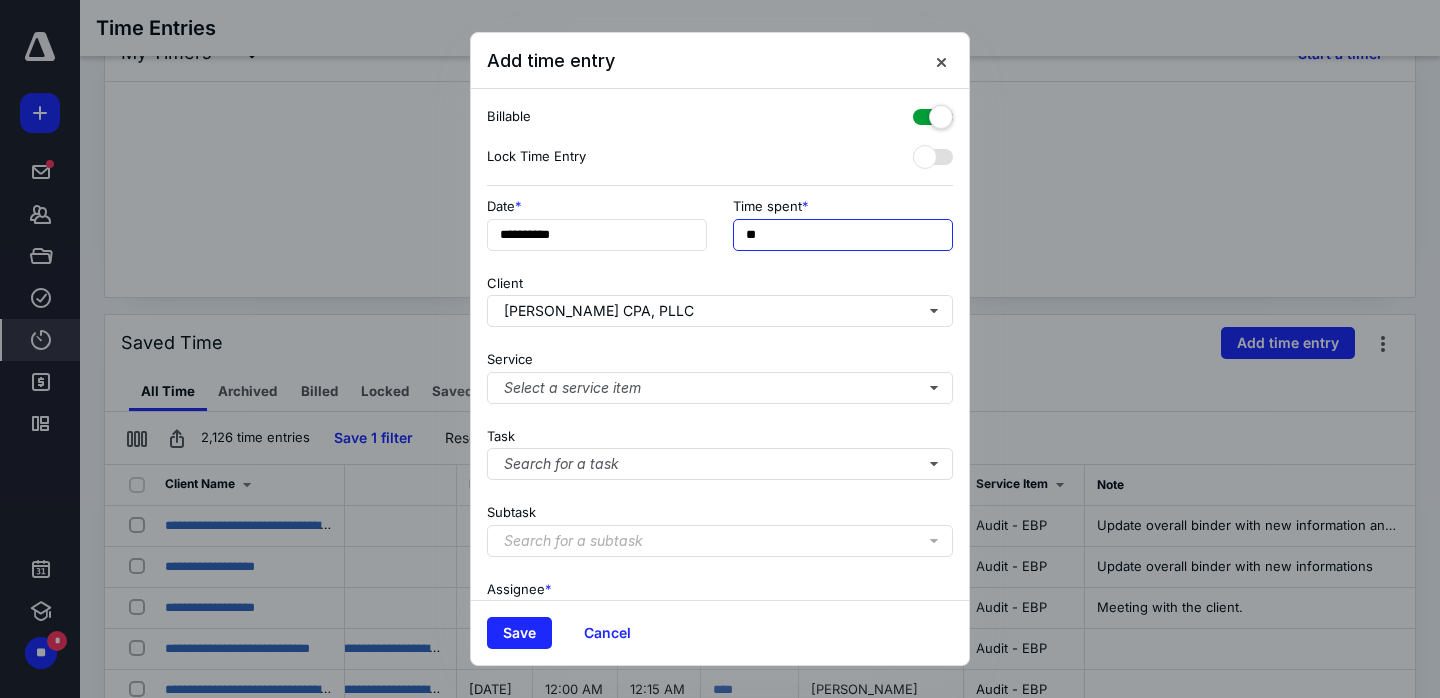 click on "**" at bounding box center [843, 235] 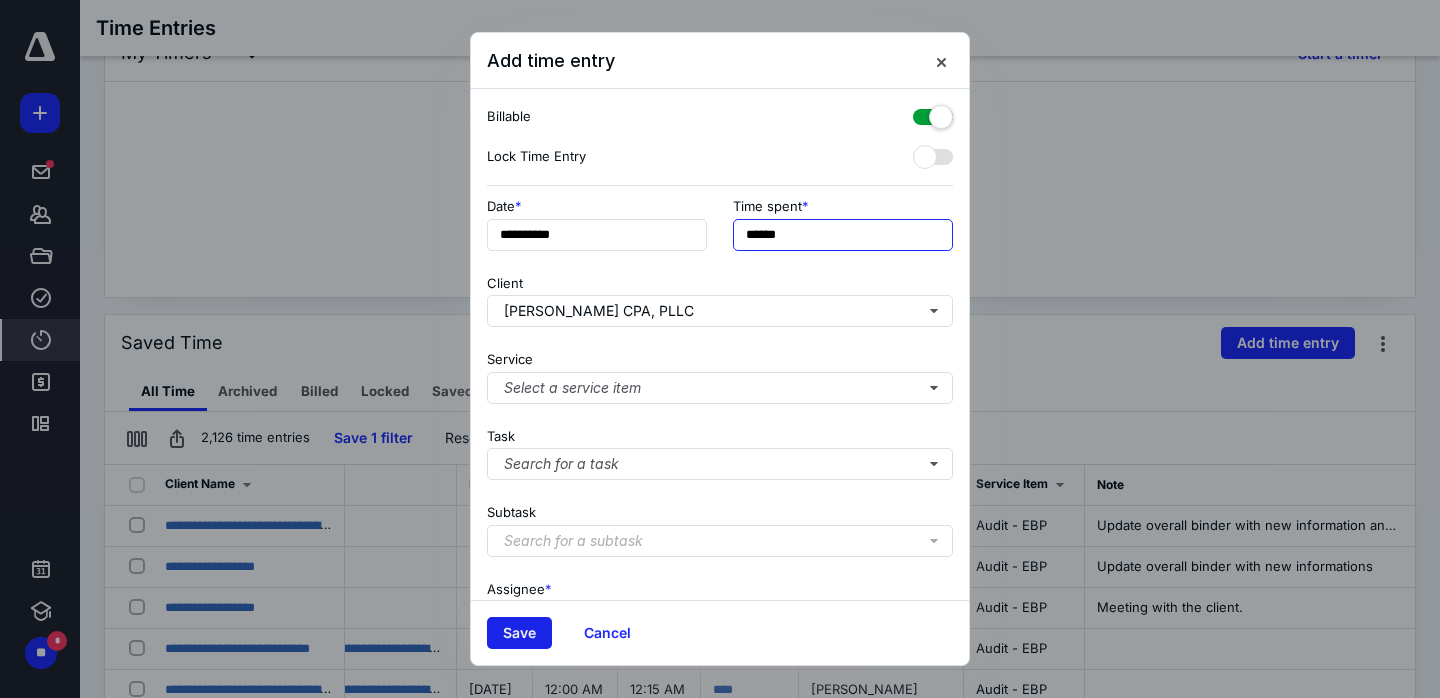 type on "******" 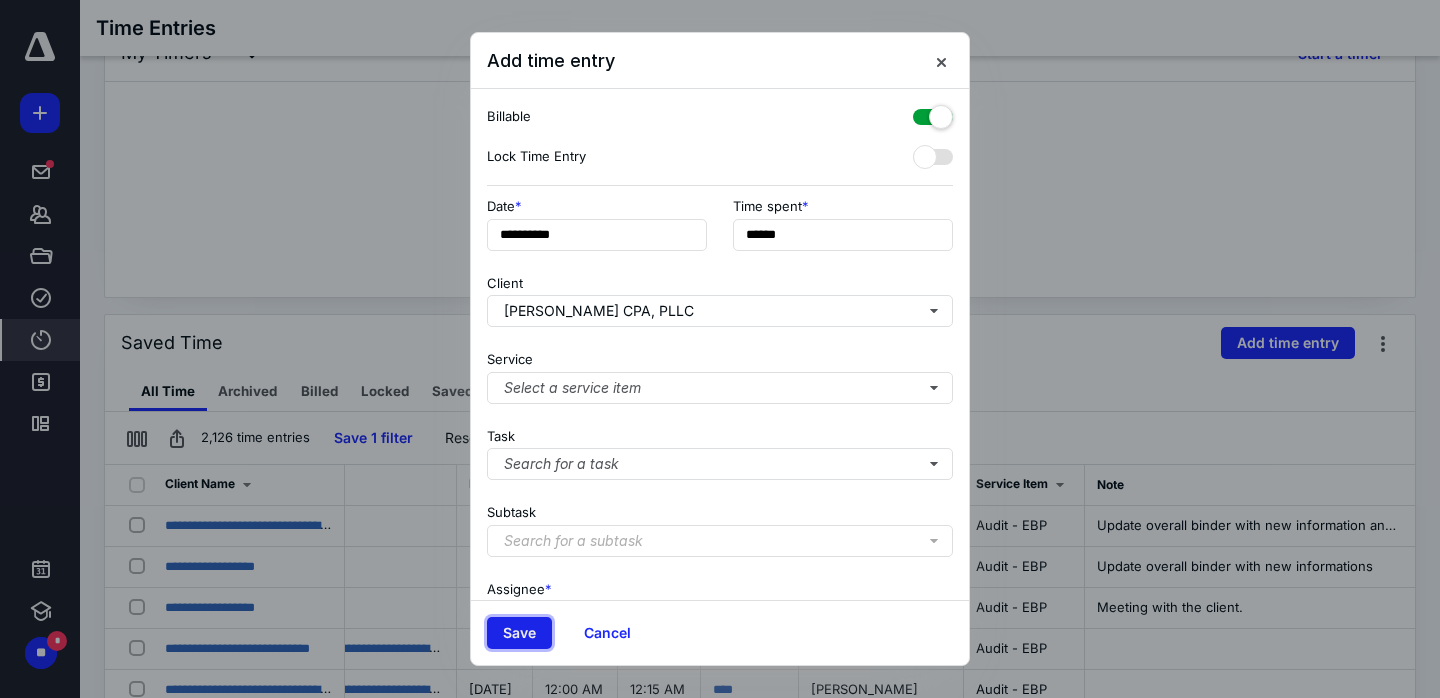 click on "Save" at bounding box center (519, 633) 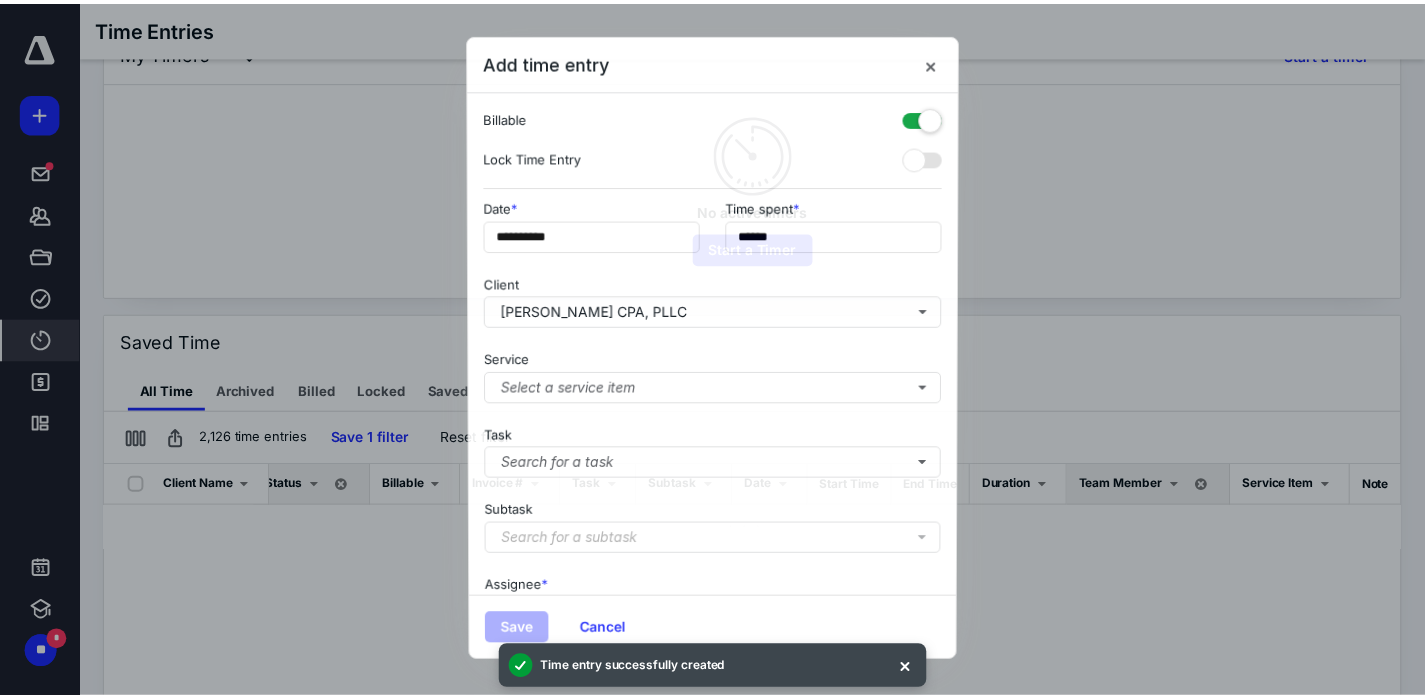 scroll, scrollTop: 0, scrollLeft: 25, axis: horizontal 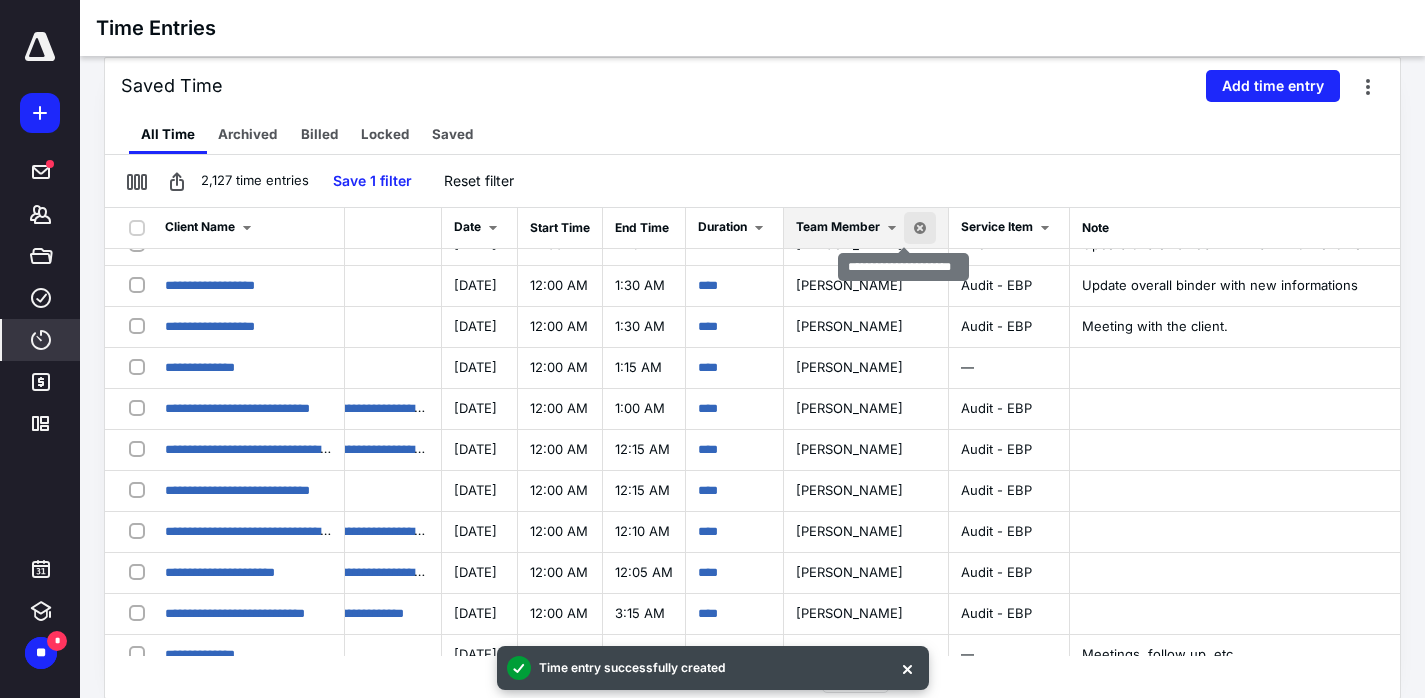 click at bounding box center (920, 228) 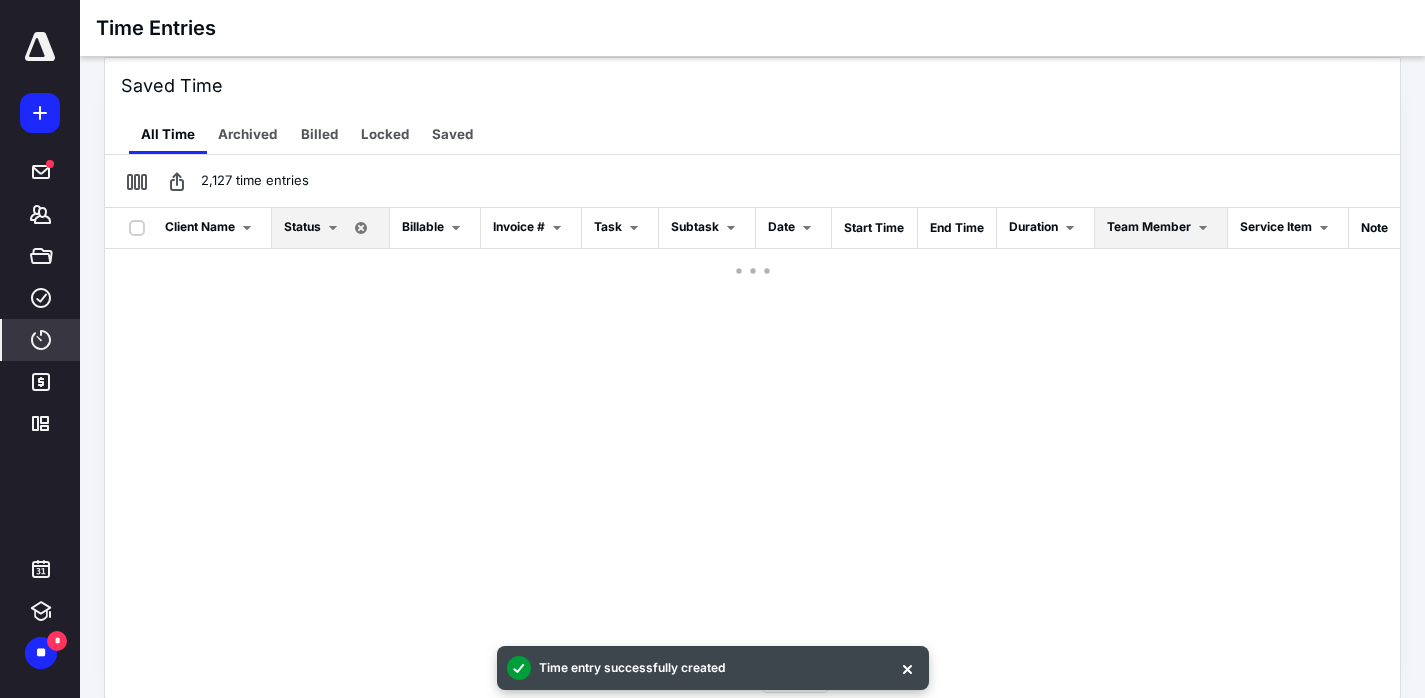 scroll, scrollTop: 0, scrollLeft: 8, axis: horizontal 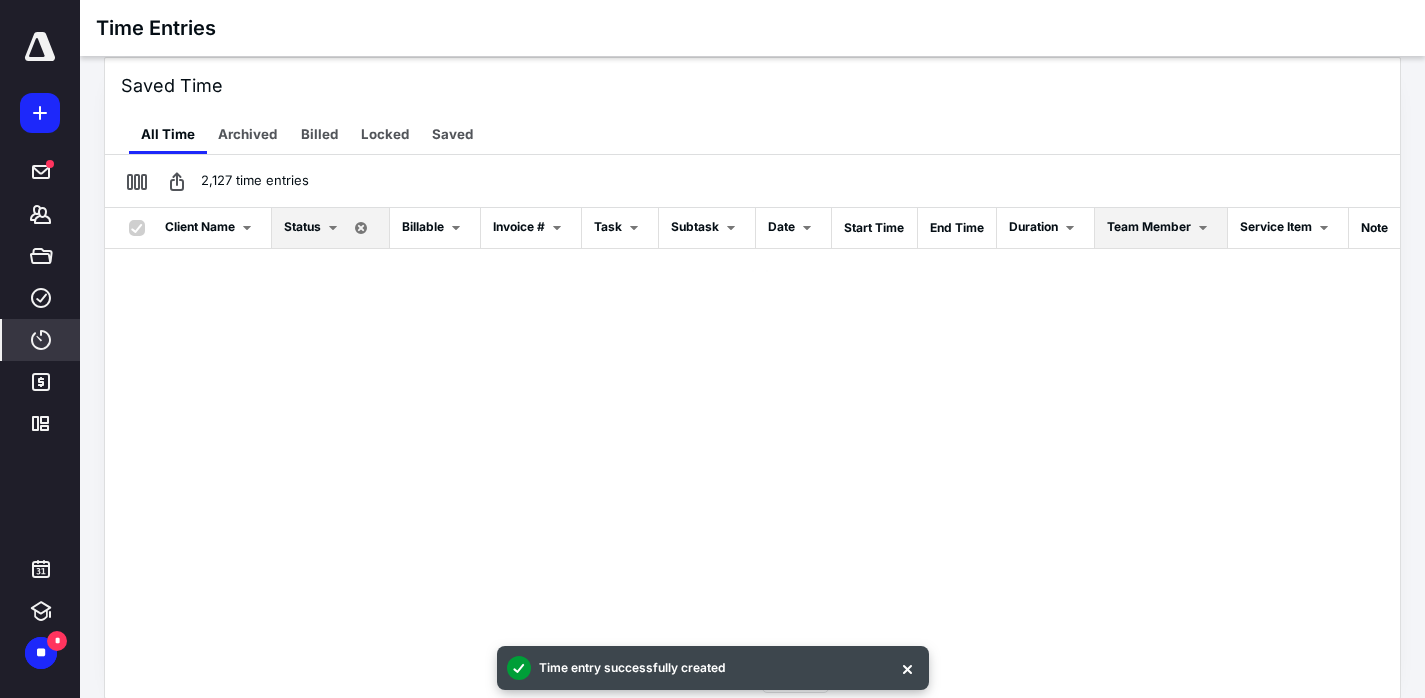 checkbox on "true" 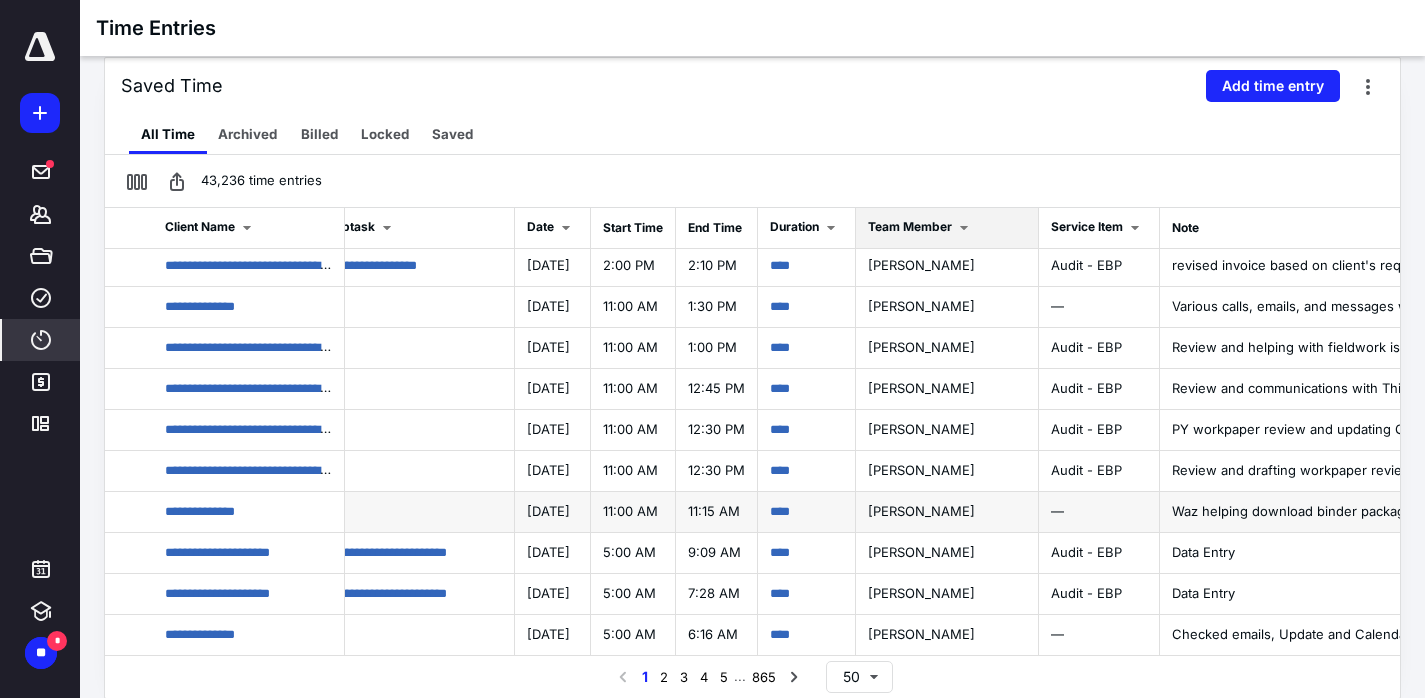 scroll, scrollTop: 1658, scrollLeft: 540, axis: both 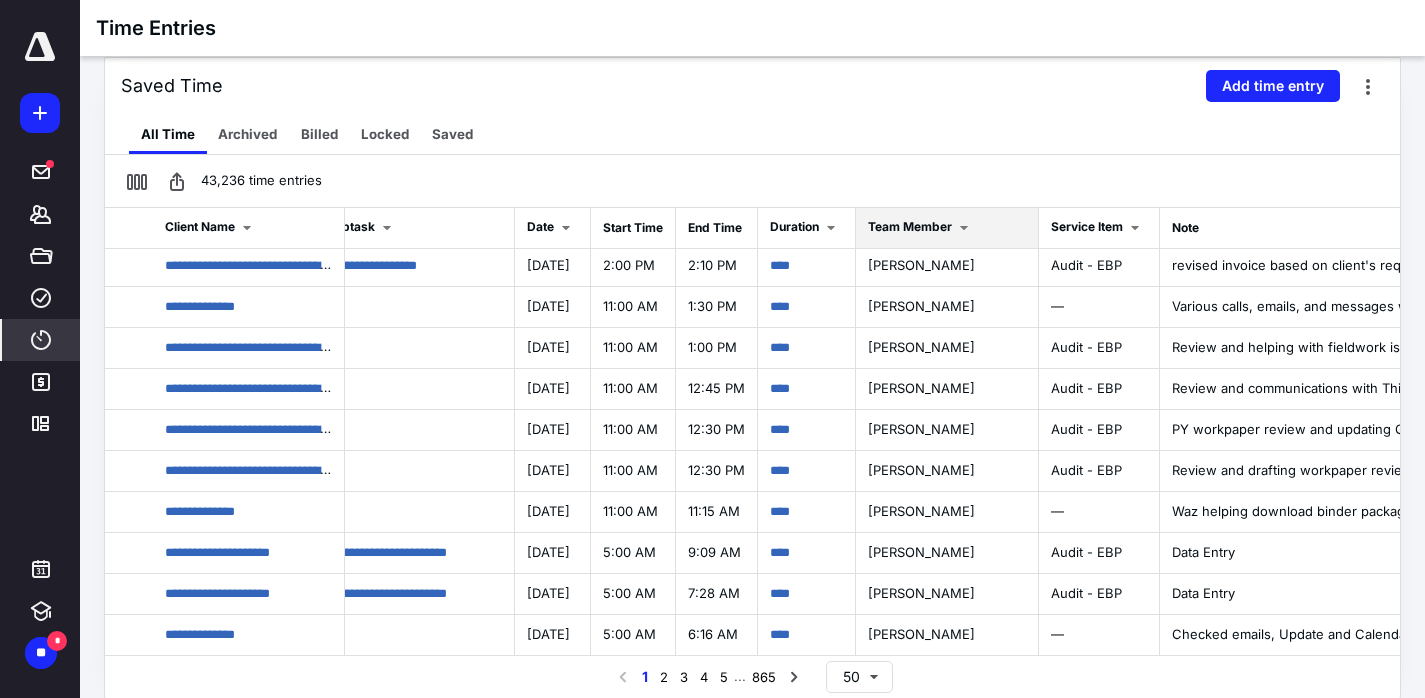 click at bounding box center [964, 228] 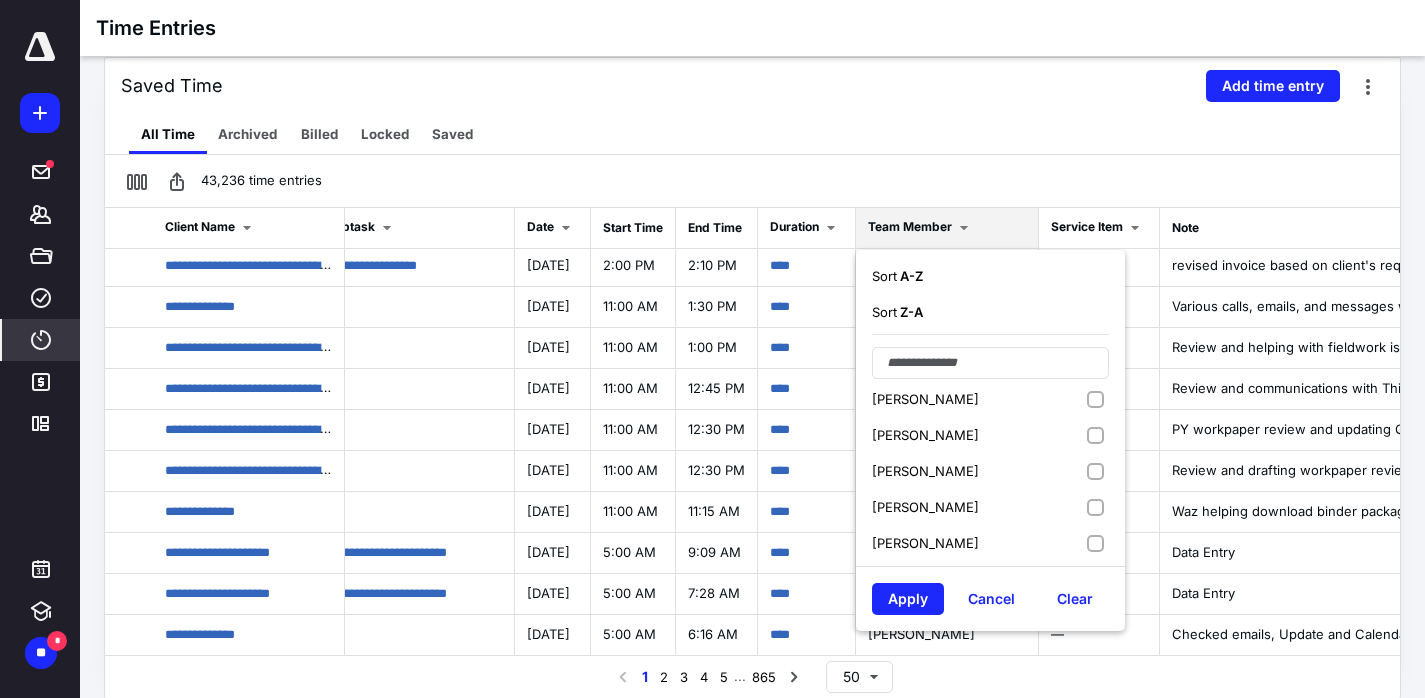 scroll, scrollTop: 395, scrollLeft: 0, axis: vertical 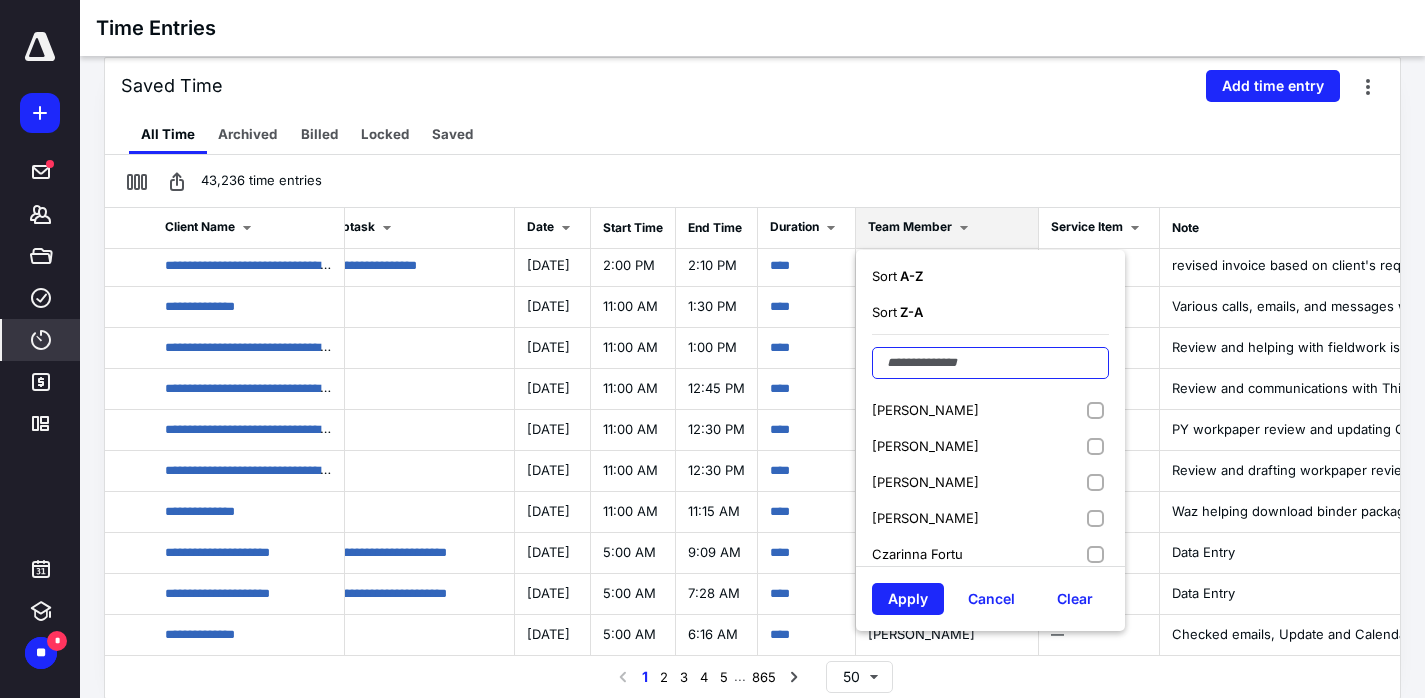 drag, startPoint x: 1006, startPoint y: 367, endPoint x: 1003, endPoint y: 349, distance: 18.248287 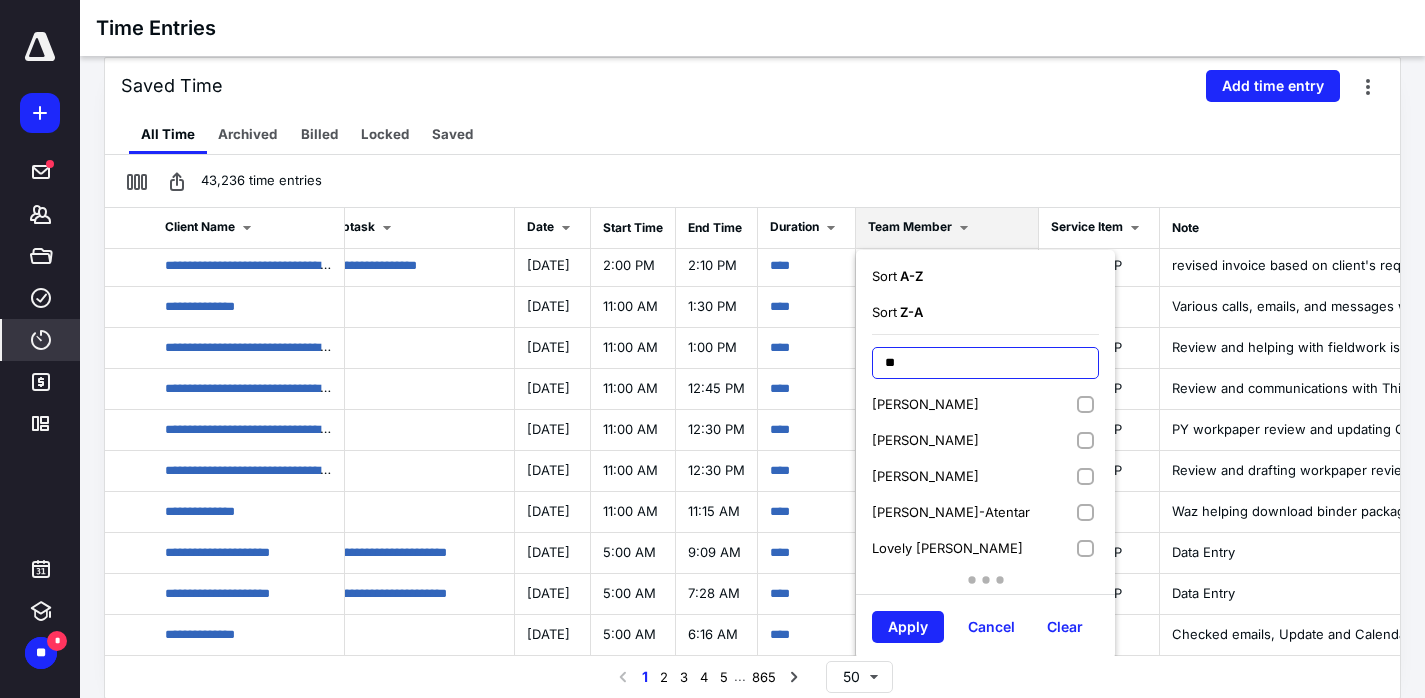scroll, scrollTop: 0, scrollLeft: 0, axis: both 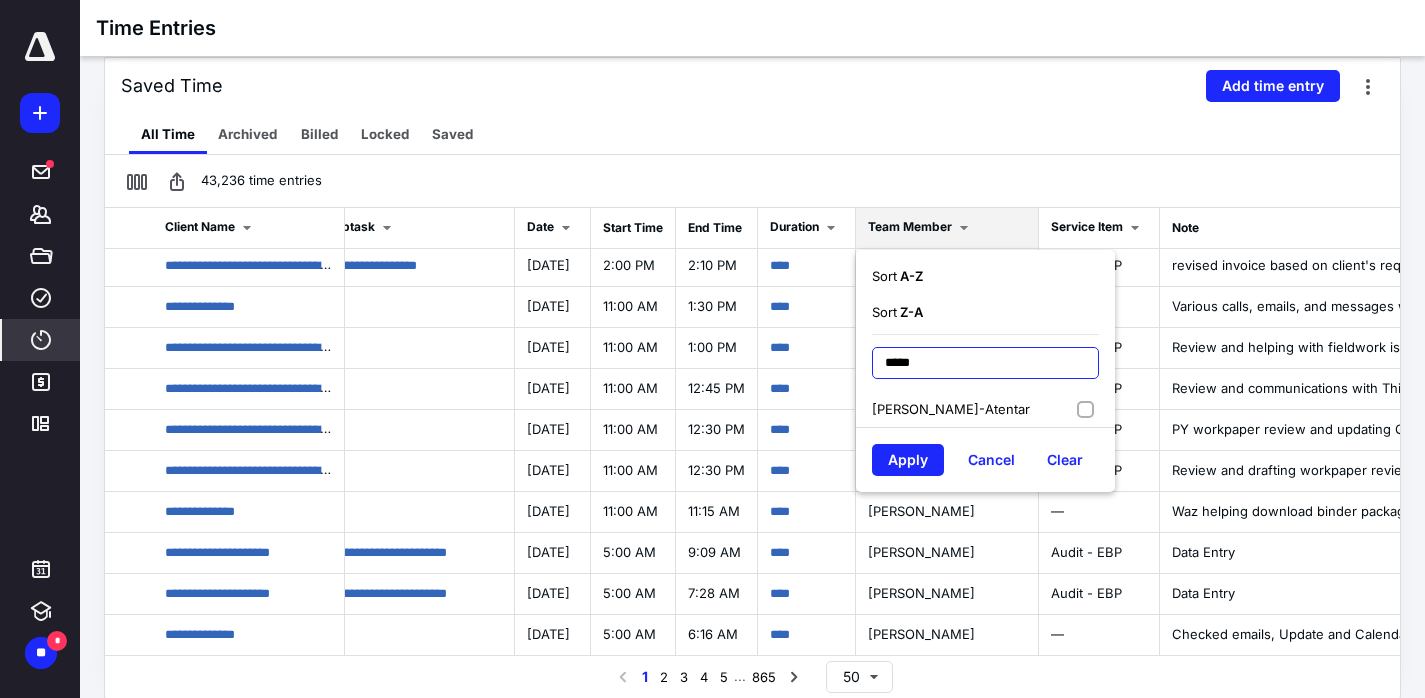 type on "*****" 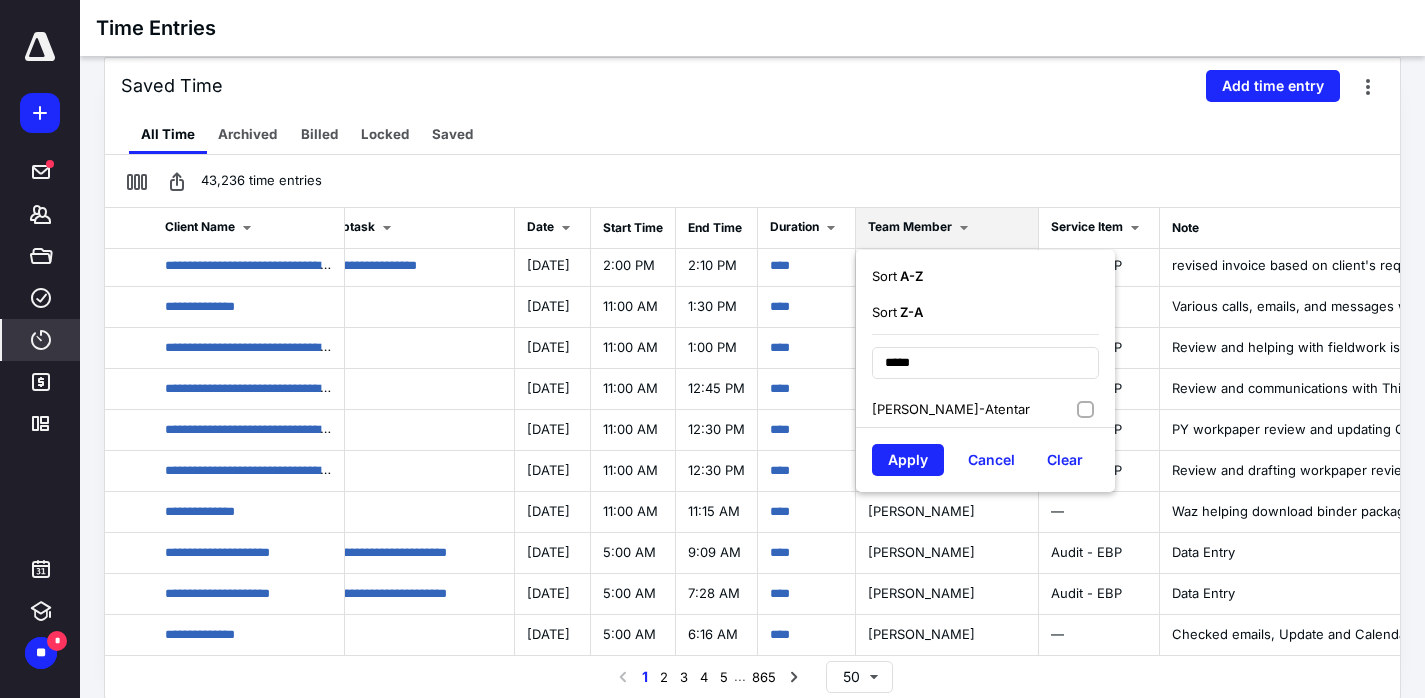 click on "[PERSON_NAME]-Atentar" at bounding box center [951, 409] 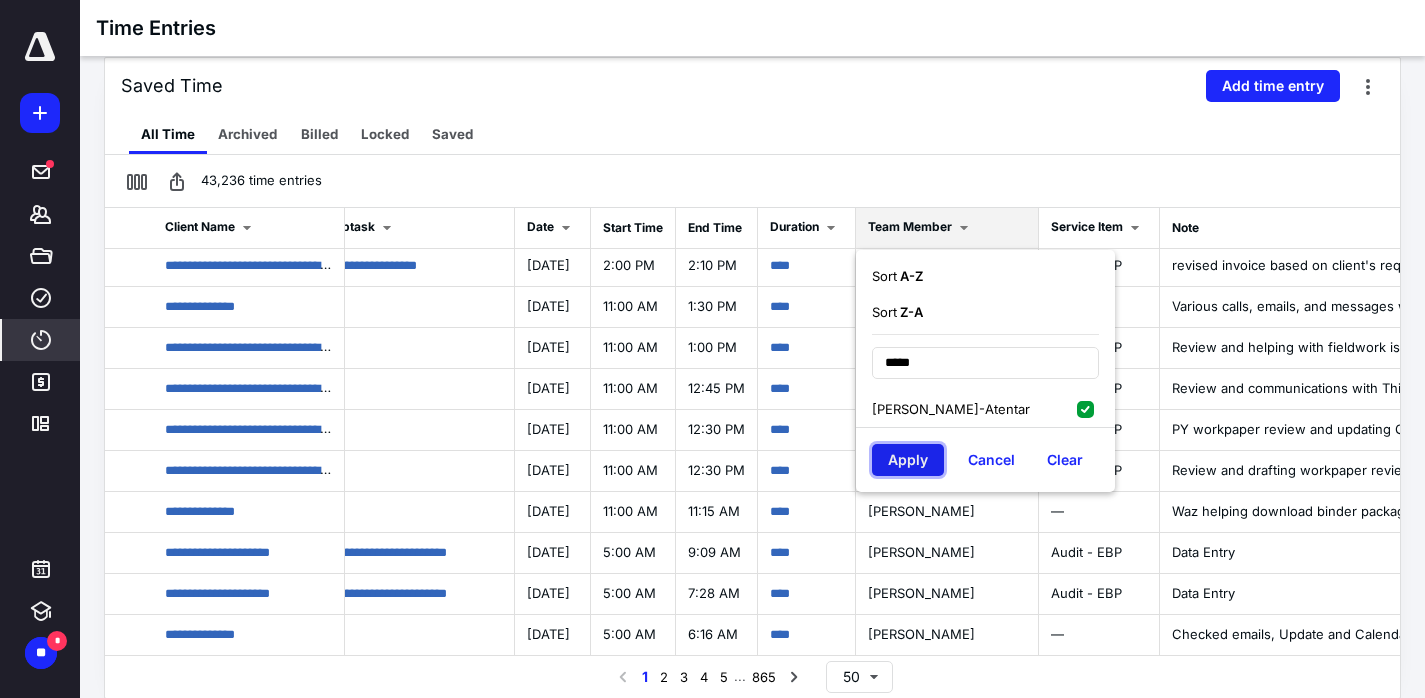 click on "Apply" at bounding box center (908, 460) 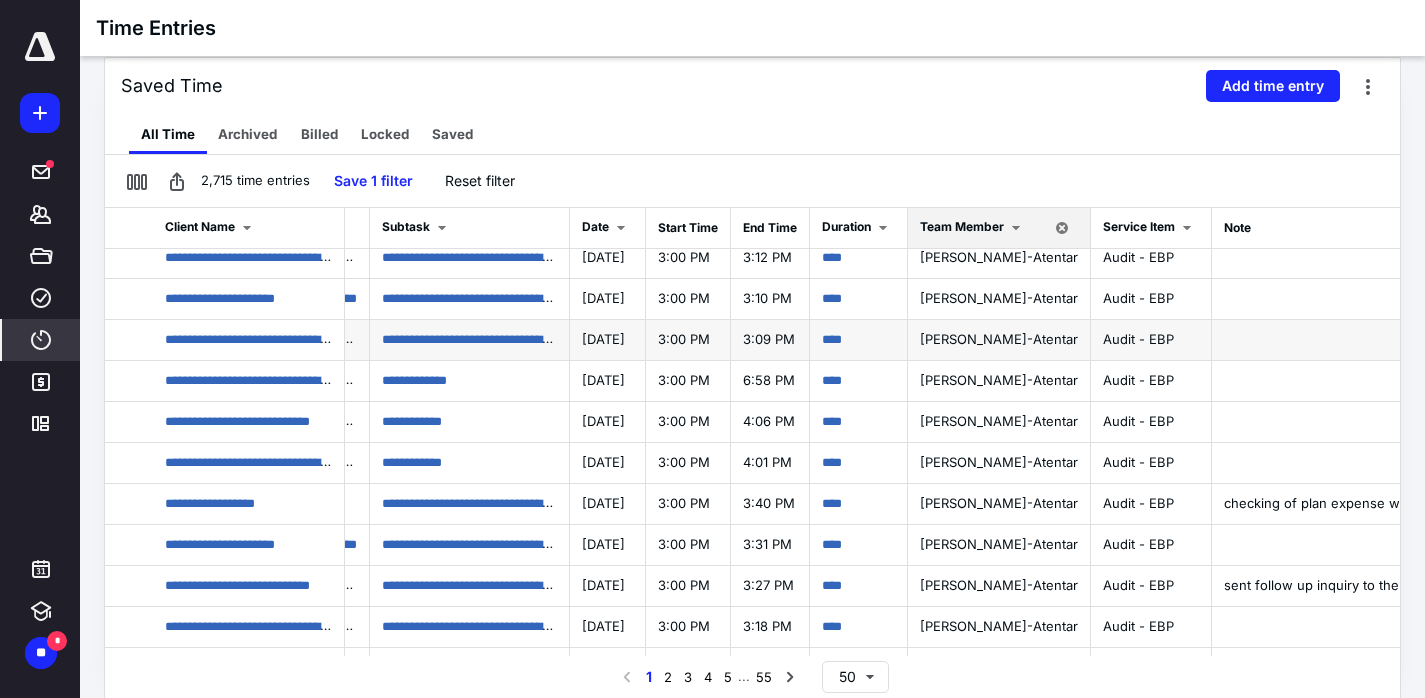 scroll, scrollTop: 0, scrollLeft: 485, axis: horizontal 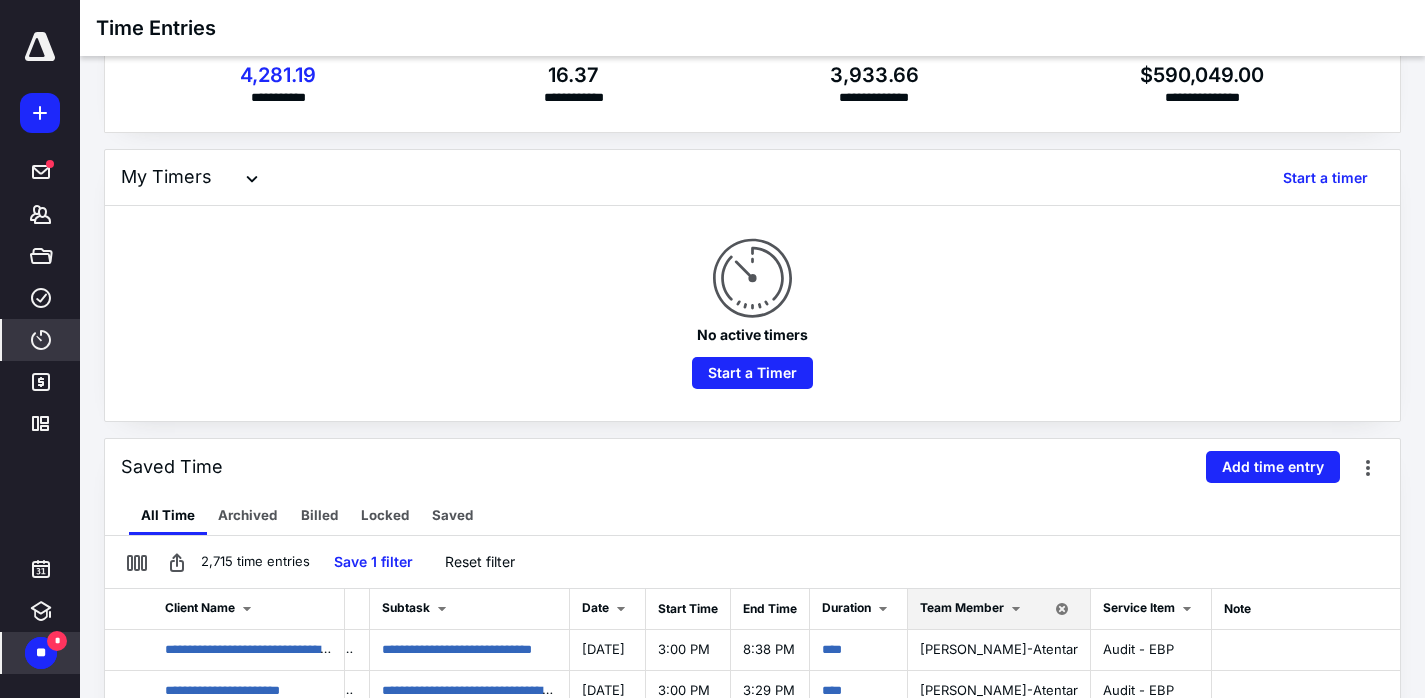 click on "**" at bounding box center (41, 653) 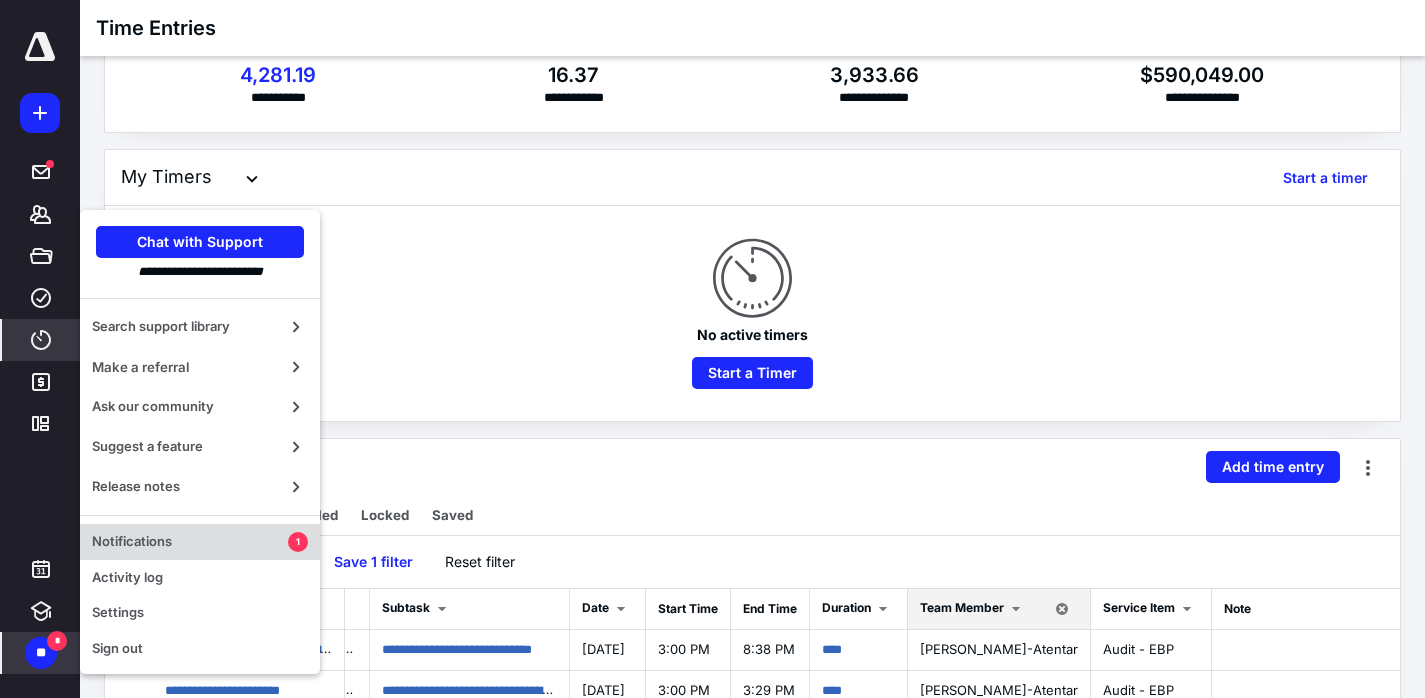 click on "Notifications" at bounding box center [190, 542] 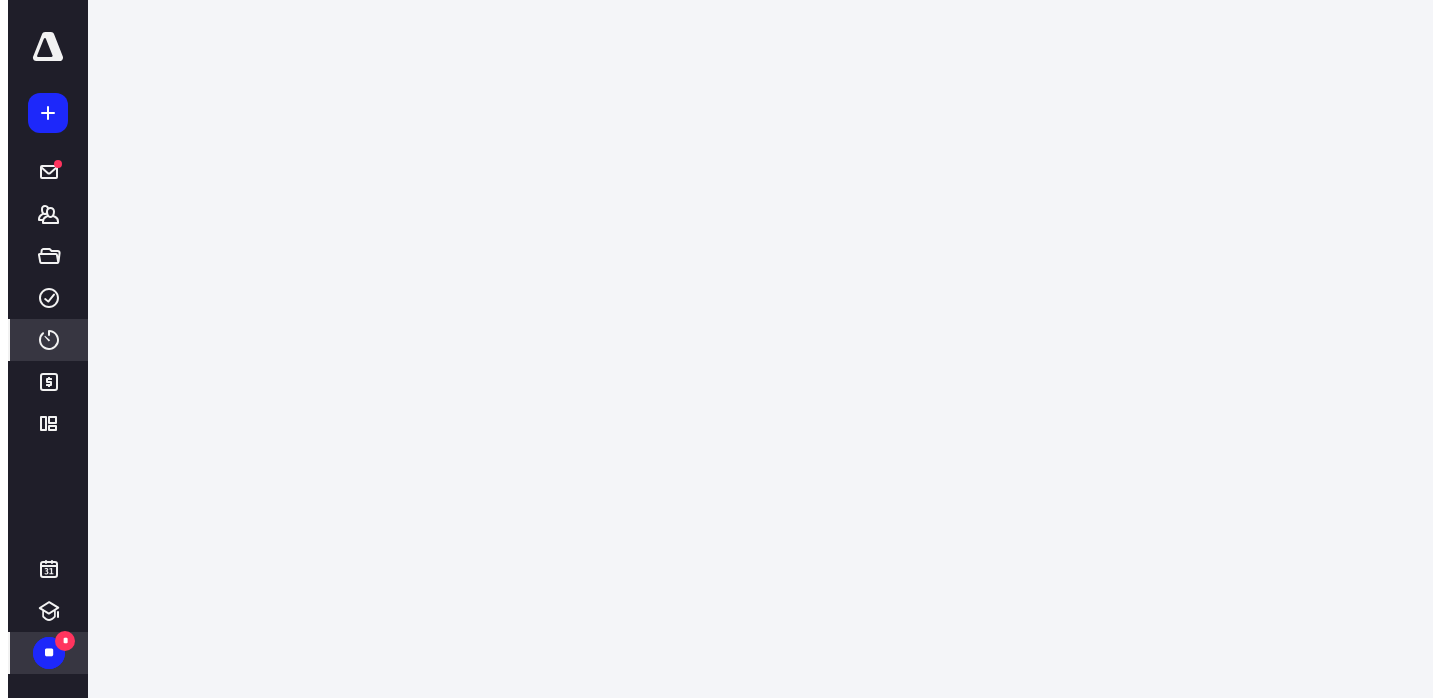 scroll, scrollTop: 0, scrollLeft: 0, axis: both 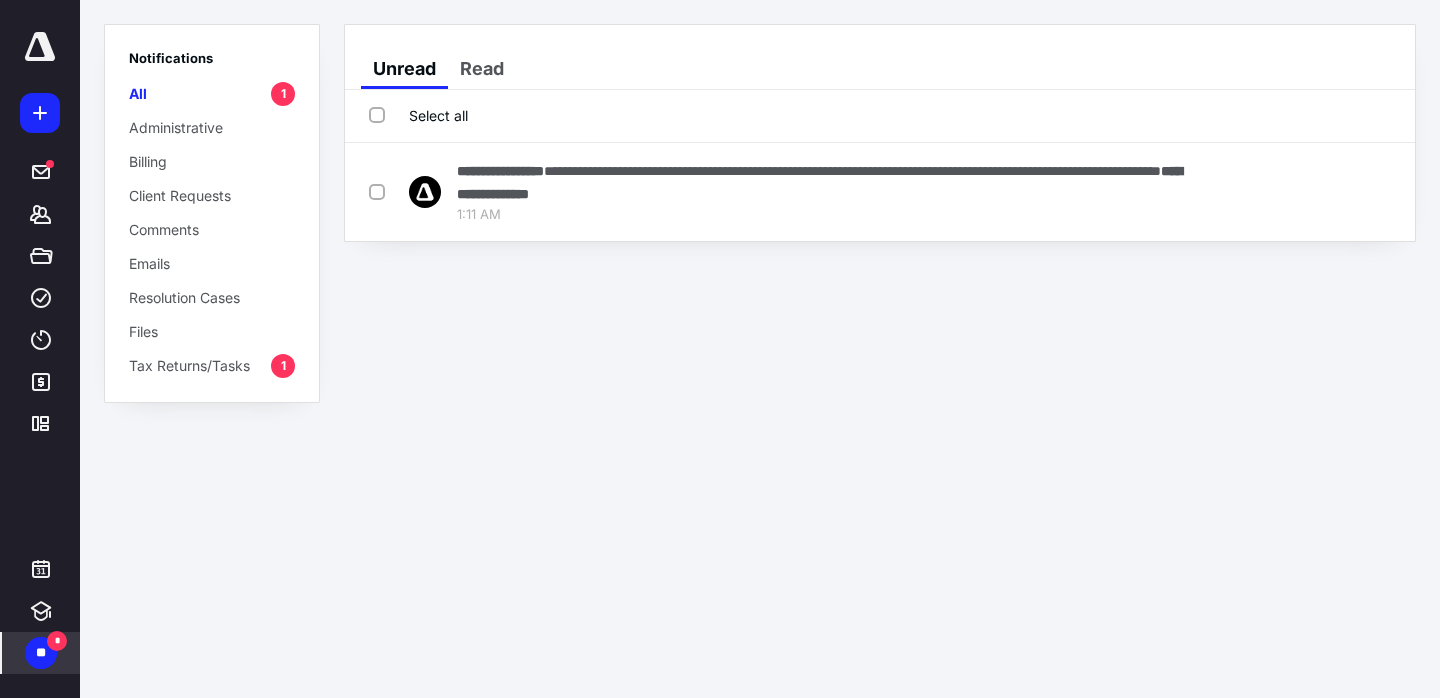 click on "Notifications All 1 Administrative Billing Client Requests Comments Emails Resolution Cases Files Tax Returns/Tasks 1" at bounding box center [212, 213] 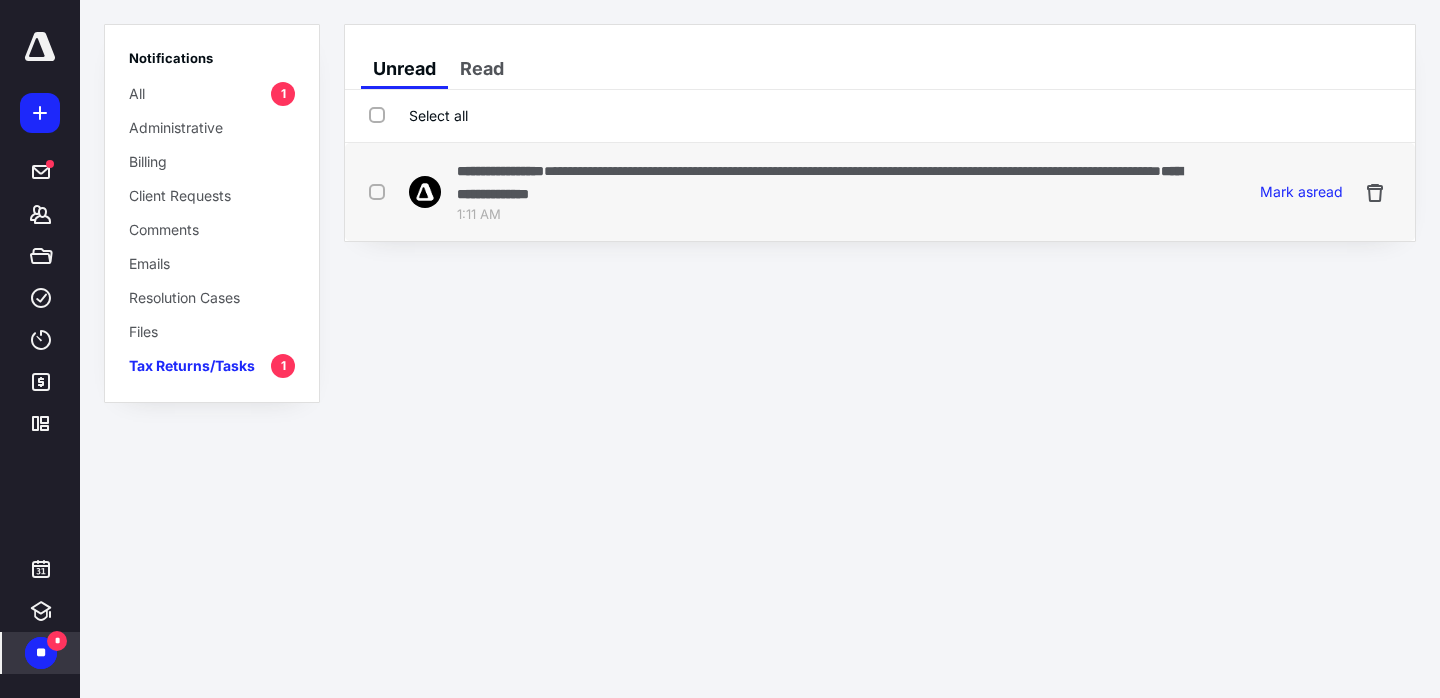 click on "**********" at bounding box center (852, 171) 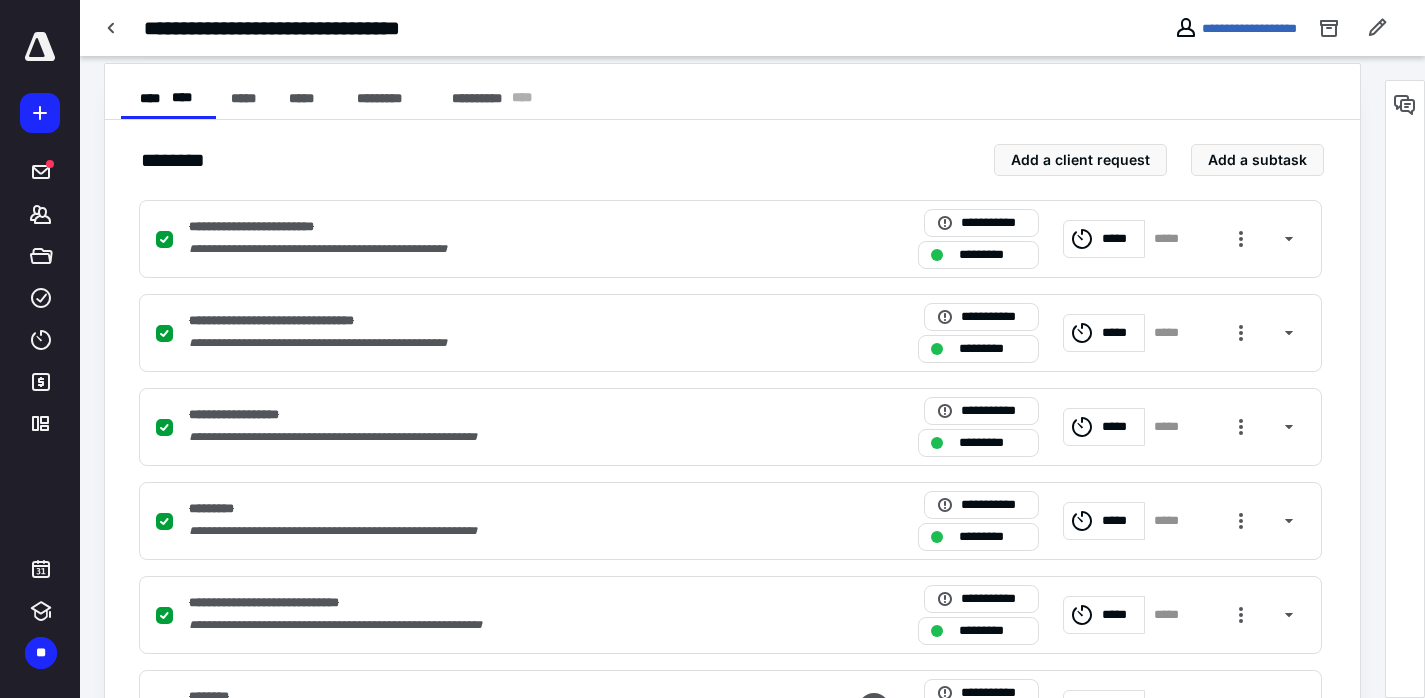 scroll, scrollTop: 43, scrollLeft: 0, axis: vertical 